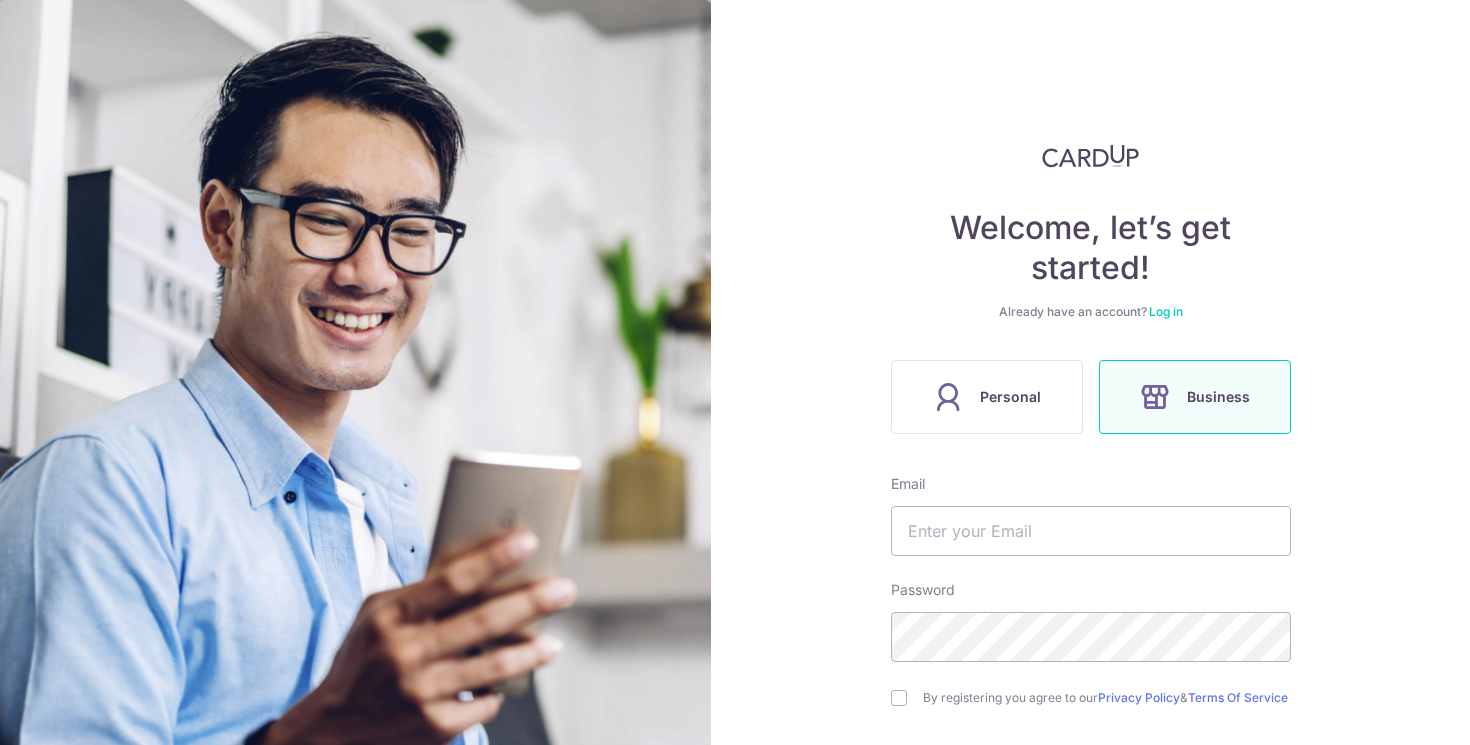 scroll, scrollTop: 0, scrollLeft: 0, axis: both 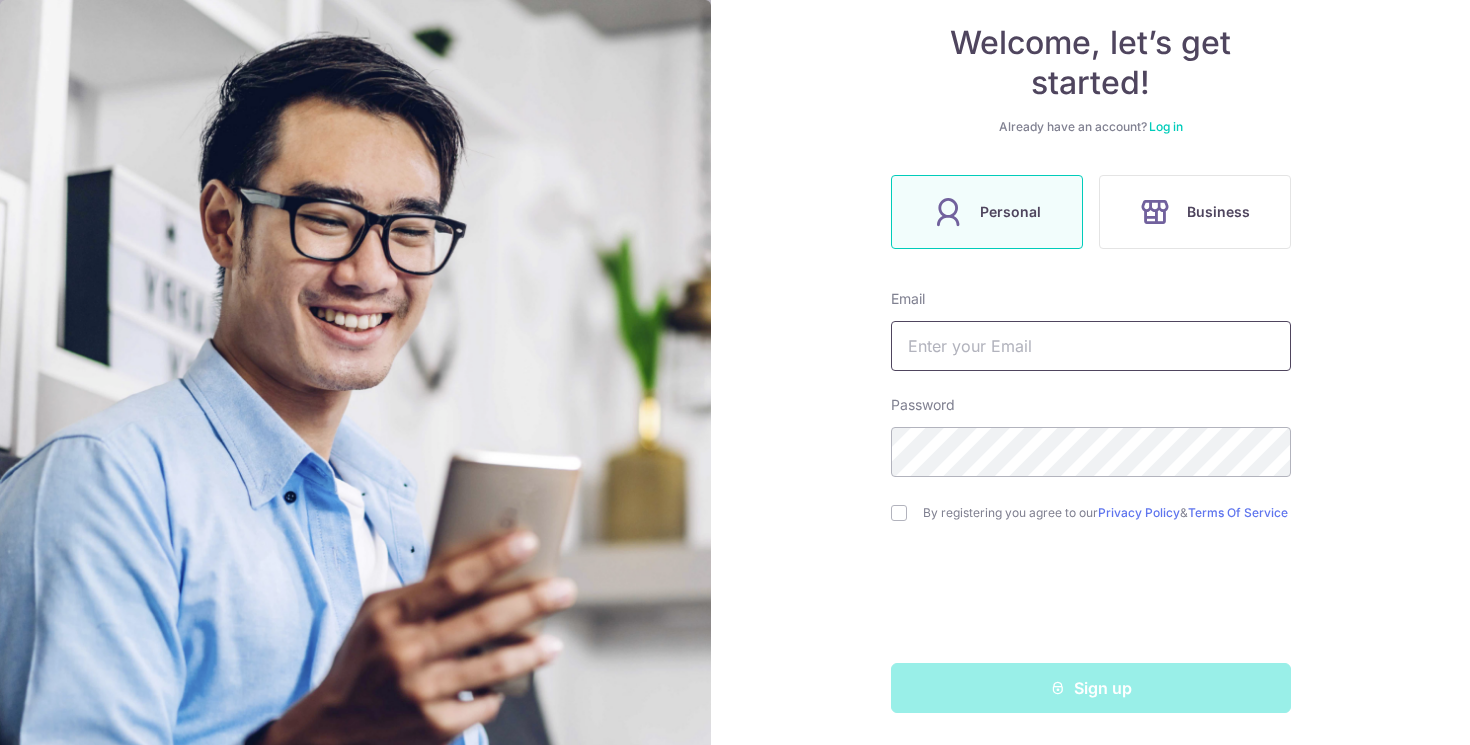 click at bounding box center (1091, 346) 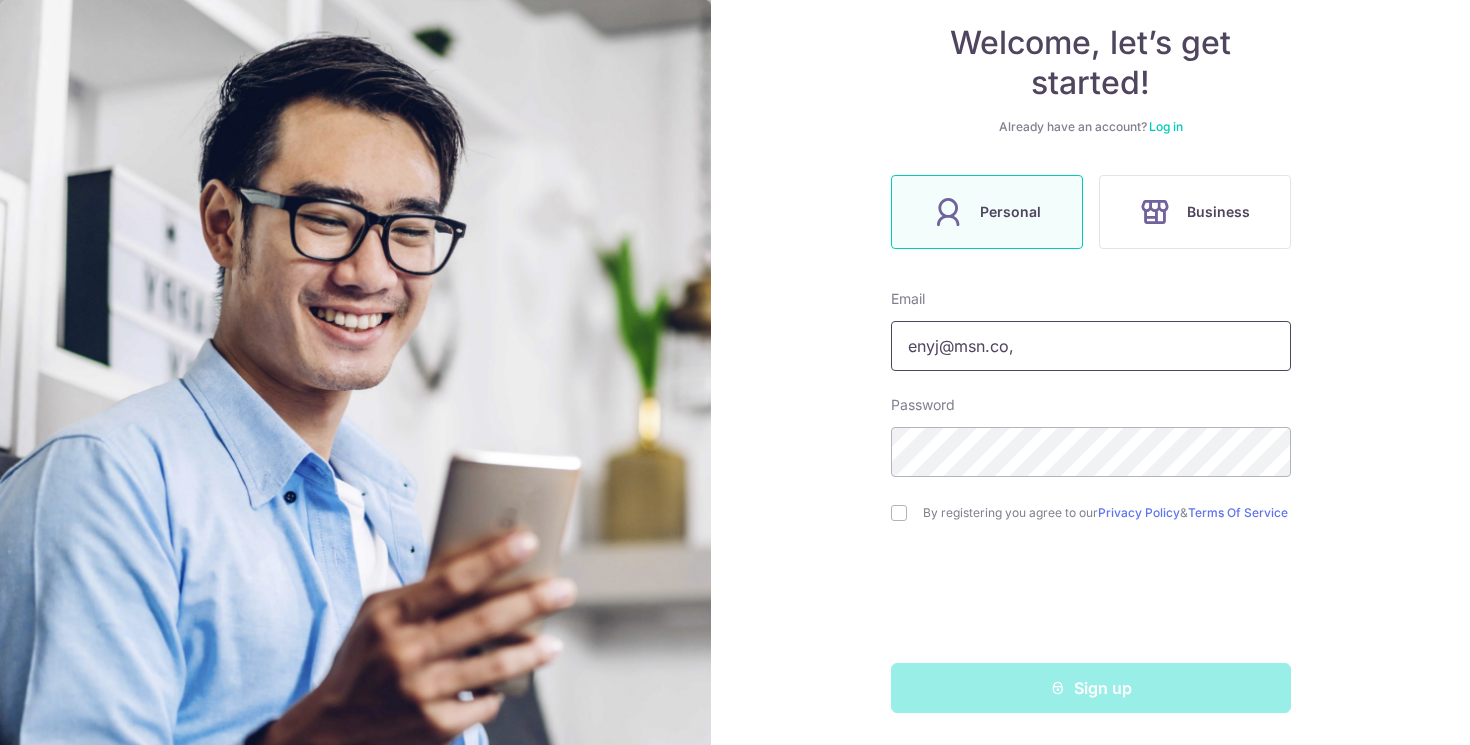 click on "enyj@msn.co," at bounding box center (1091, 346) 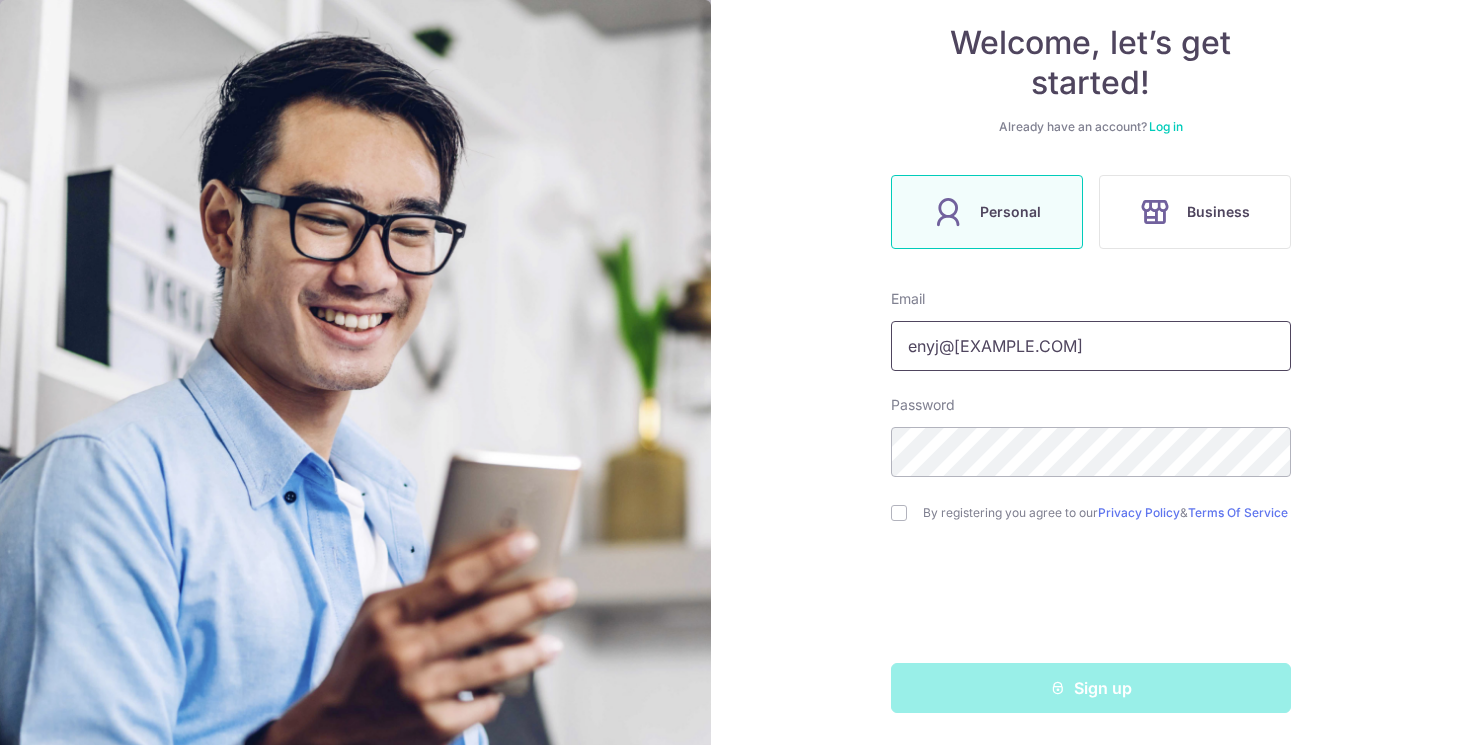 type on "enyj@msn.com" 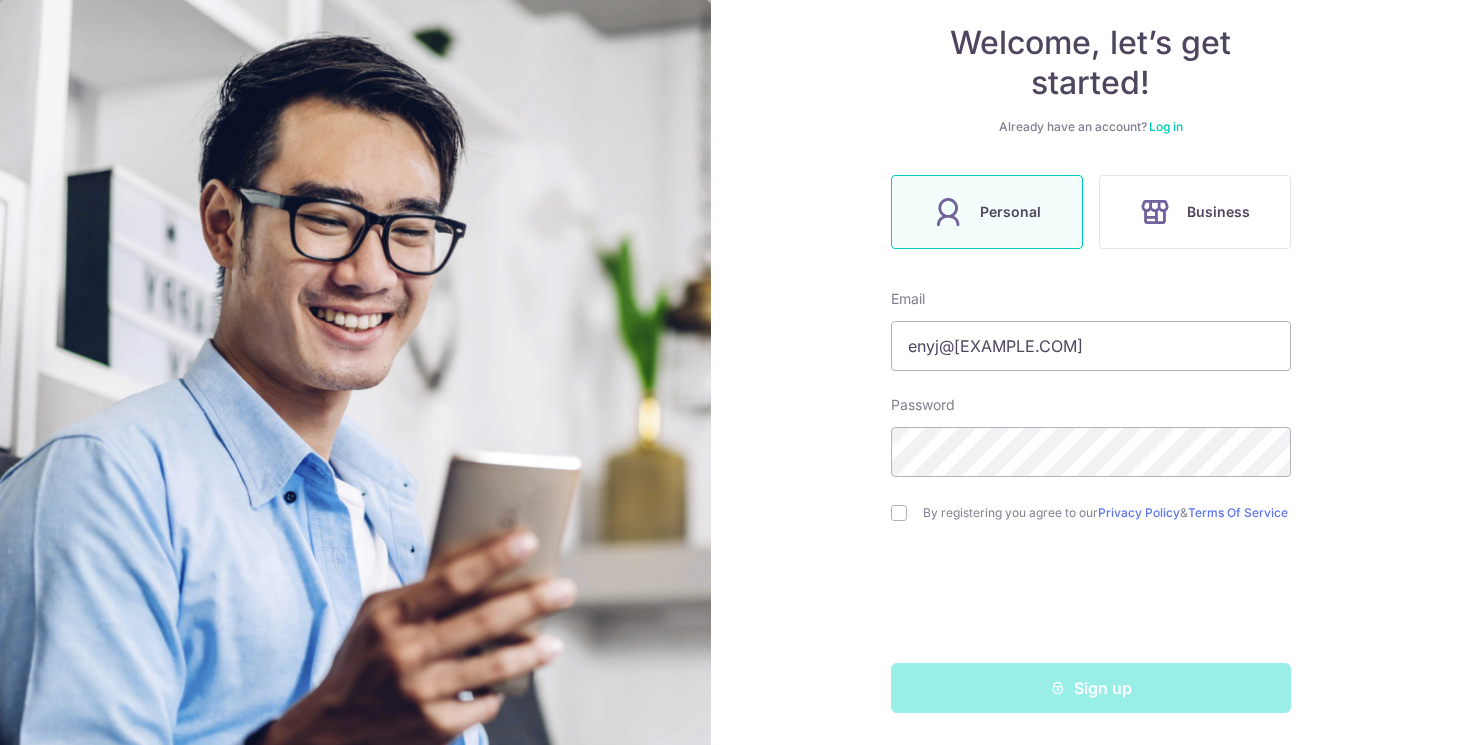 click on "Welcome, let’s get started!
Already have an account?  Log in
Personal
Business
Email
enyj@msn.com
Password
By registering you agree to our
Privacy Policy
&  Terms Of Service
Sign up" at bounding box center [1090, 372] 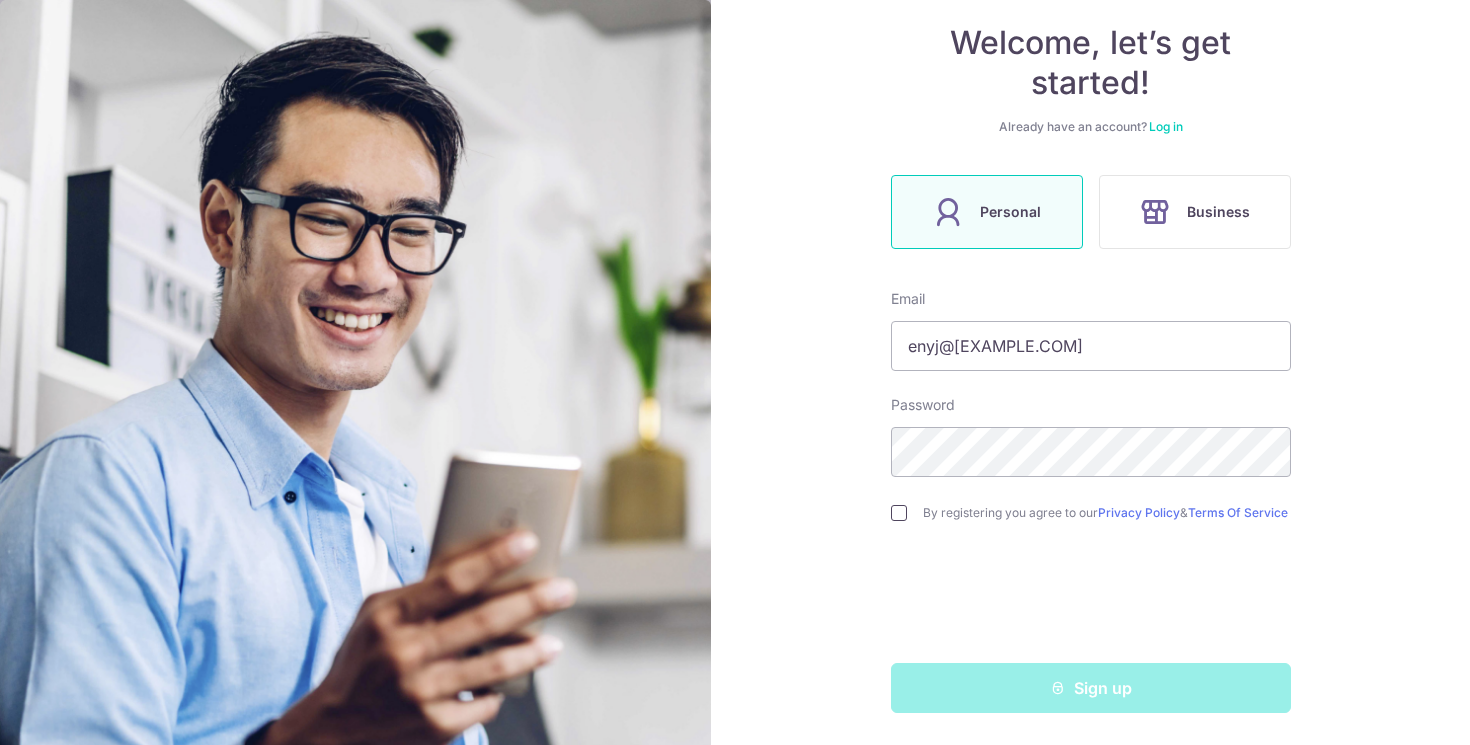click at bounding box center (899, 513) 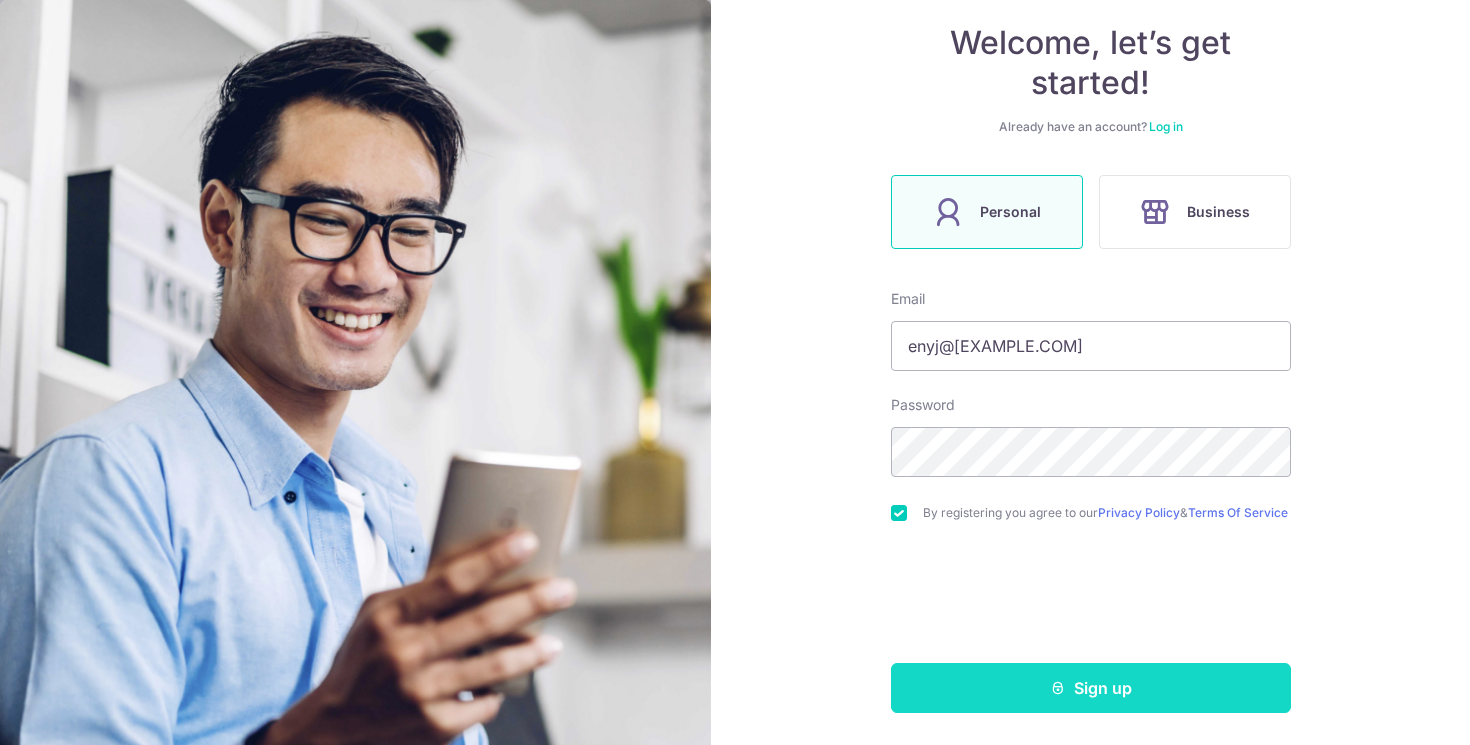 click on "Sign up" at bounding box center [1091, 688] 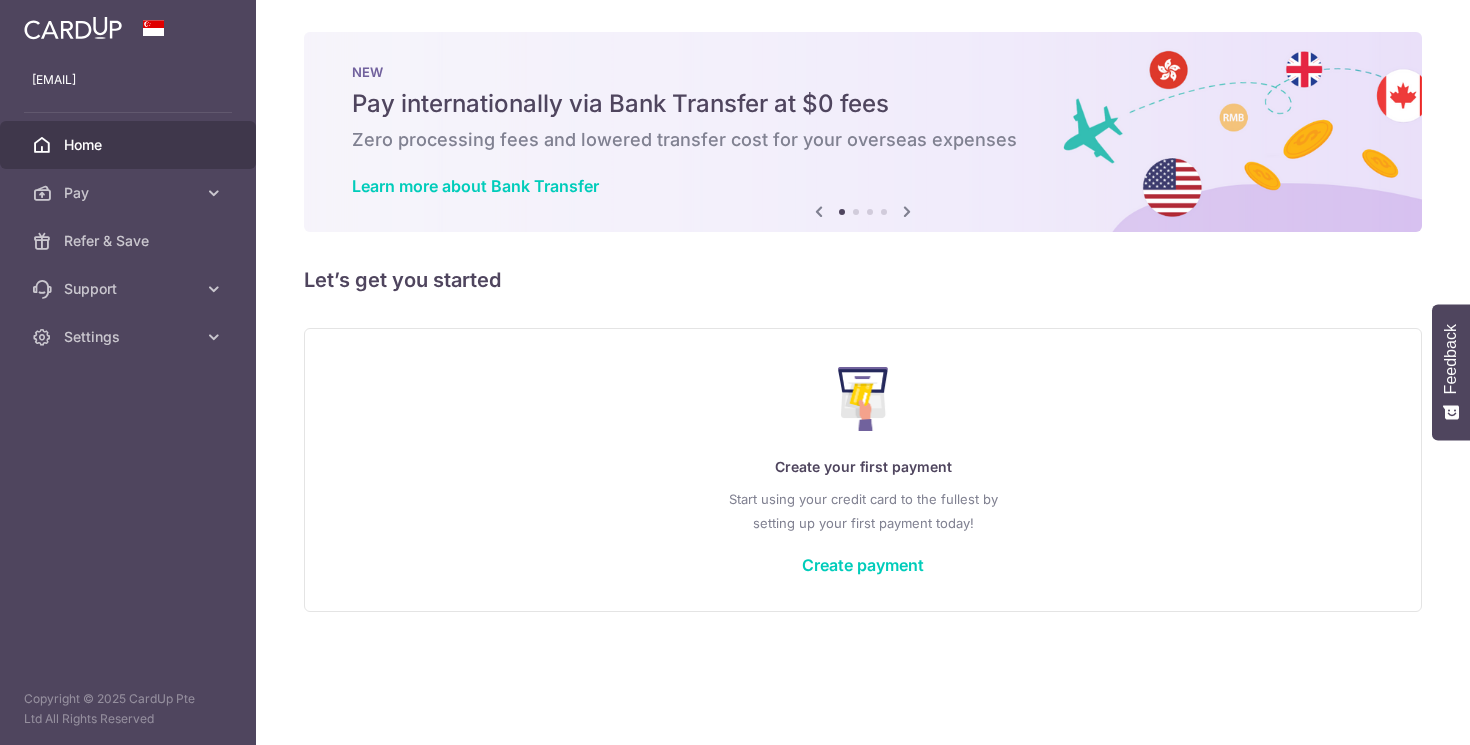 scroll, scrollTop: 0, scrollLeft: 0, axis: both 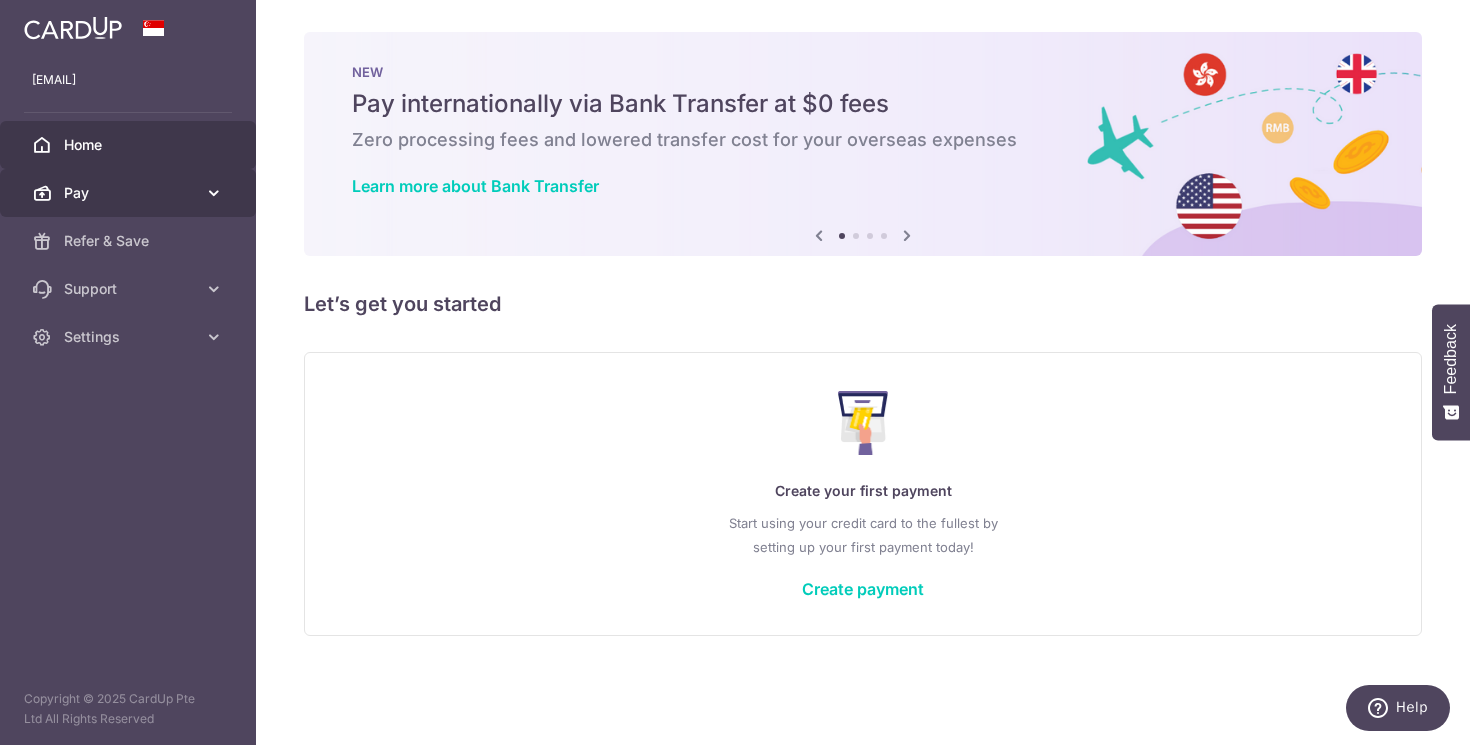 click at bounding box center (214, 193) 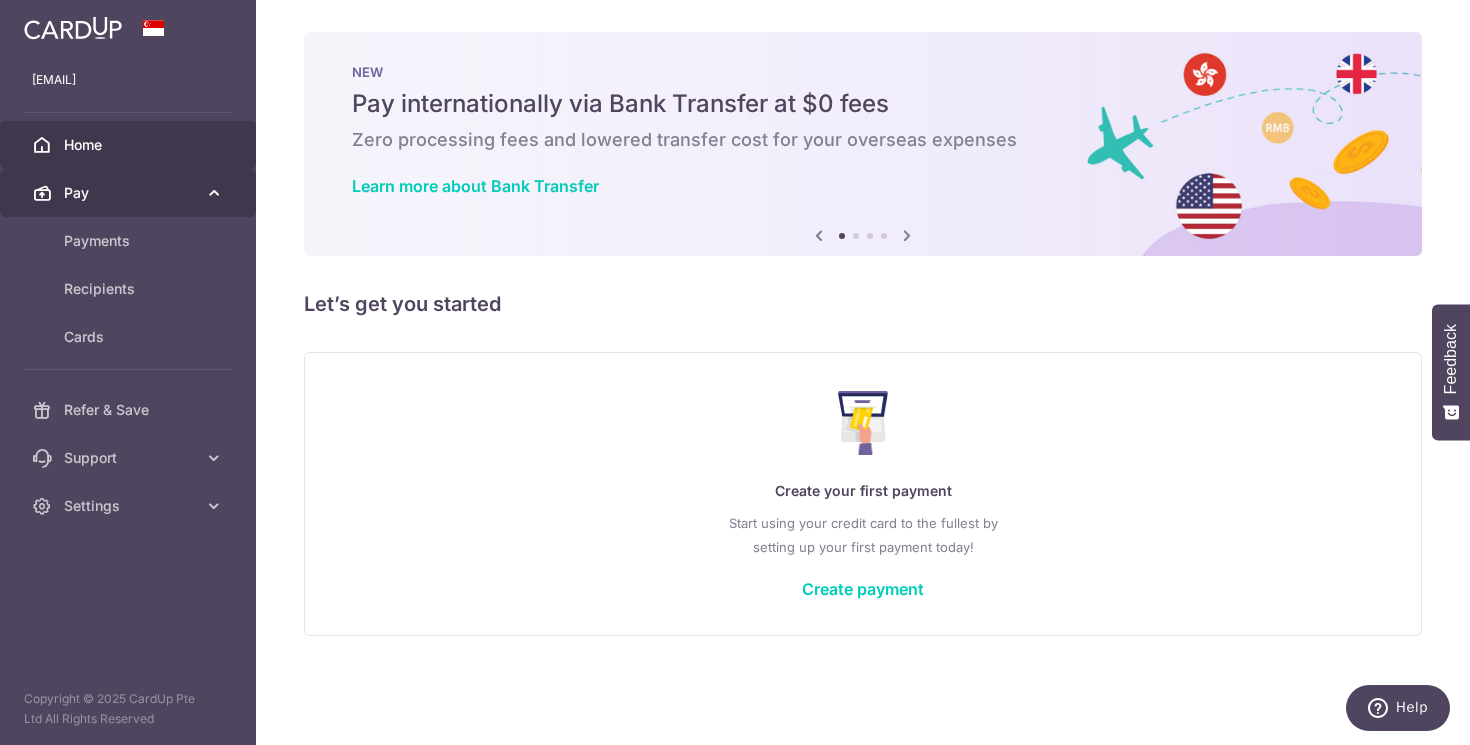click at bounding box center [214, 193] 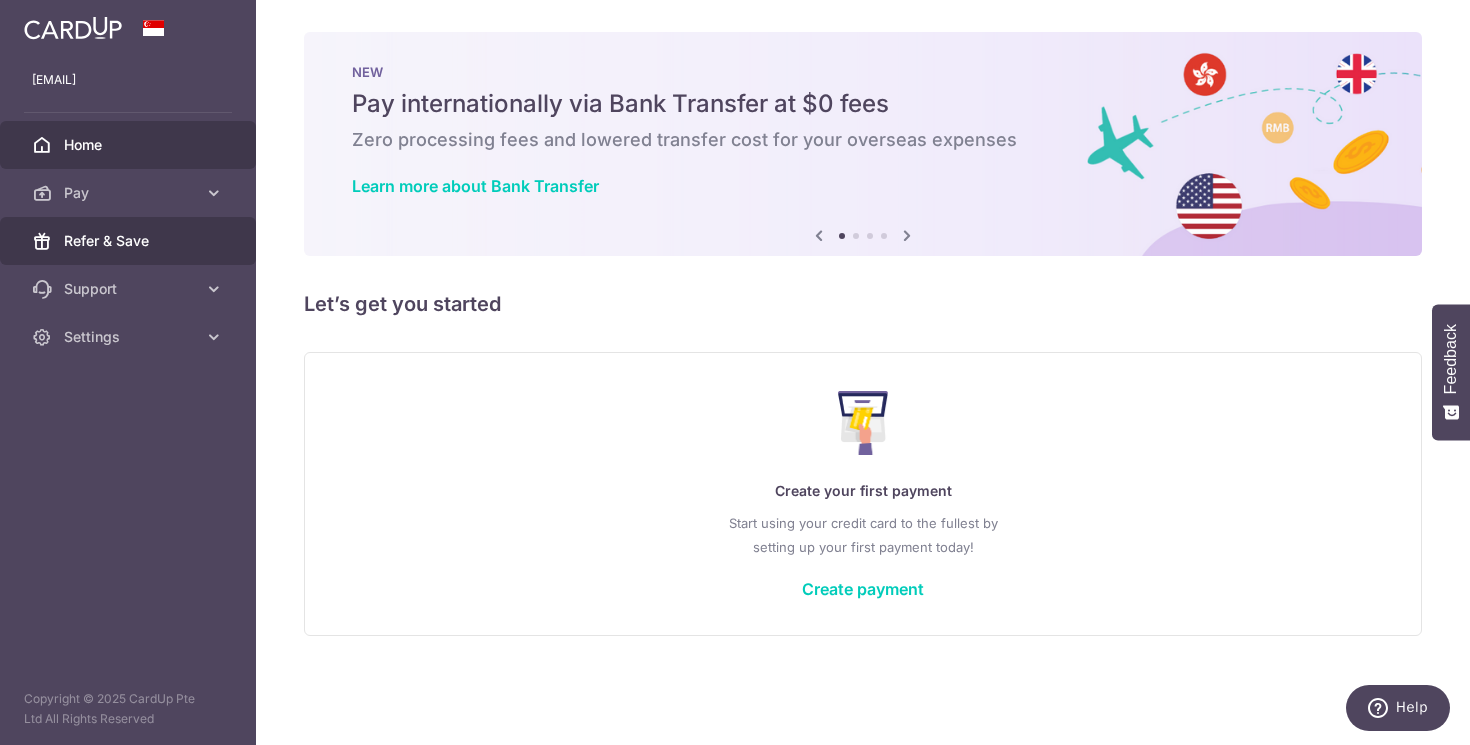 click on "Refer & Save" at bounding box center (128, 241) 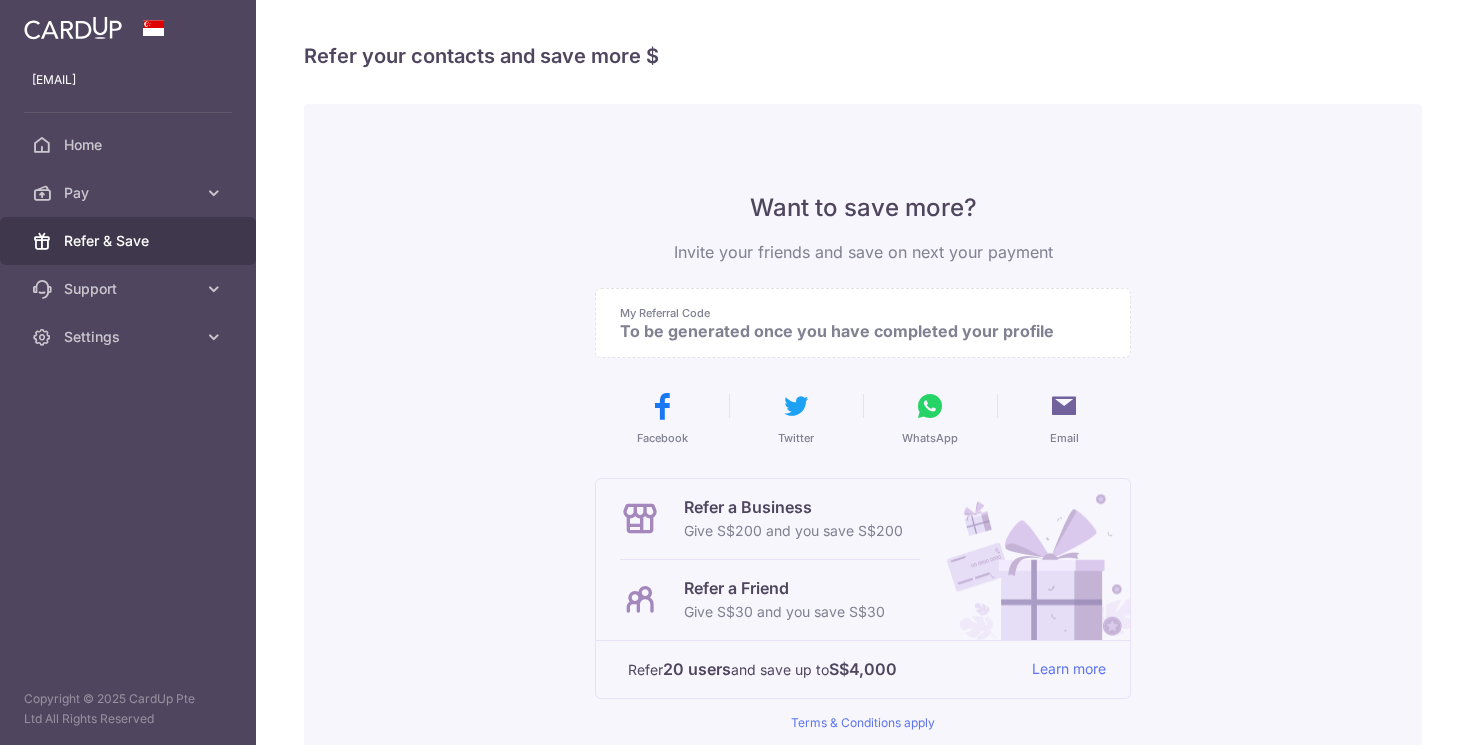 scroll, scrollTop: 0, scrollLeft: 0, axis: both 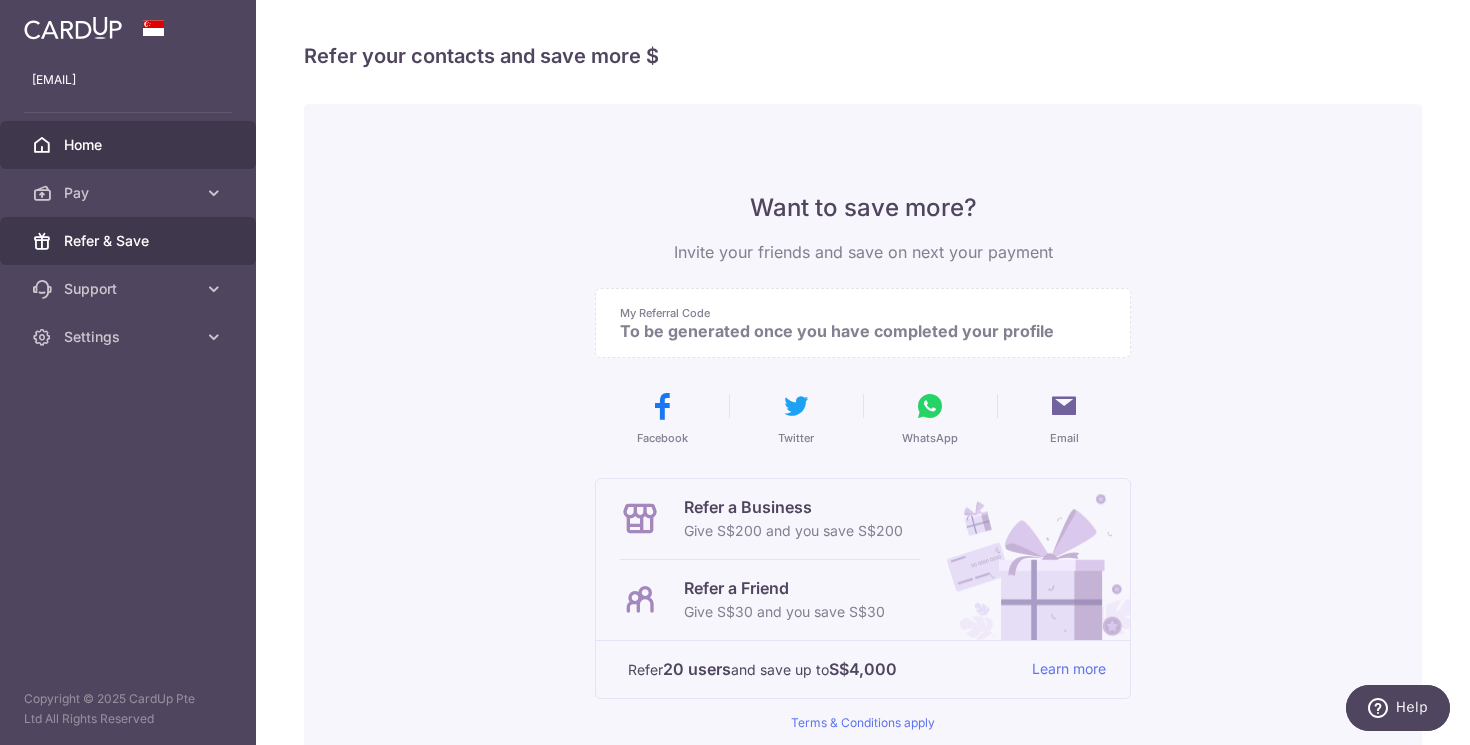 click on "Home" at bounding box center [128, 145] 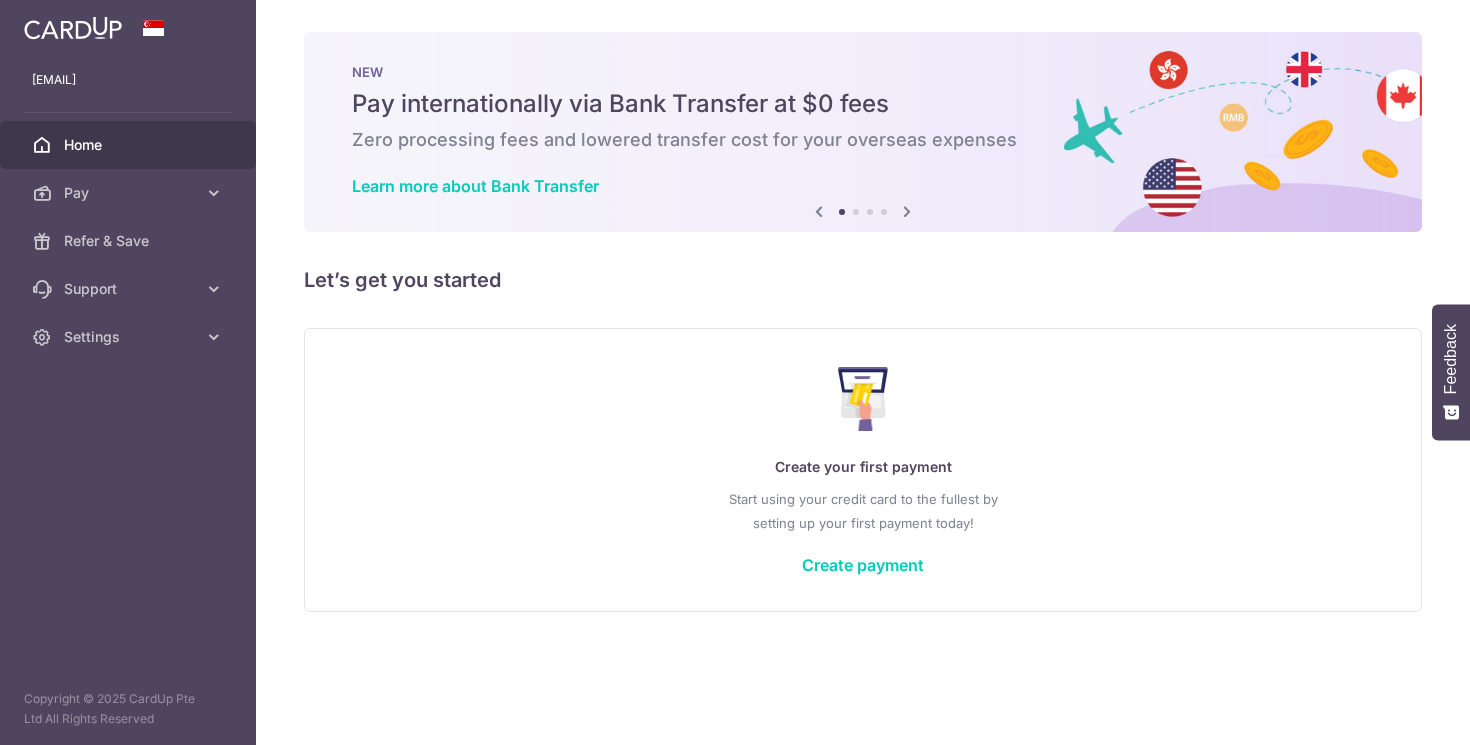 scroll, scrollTop: 0, scrollLeft: 0, axis: both 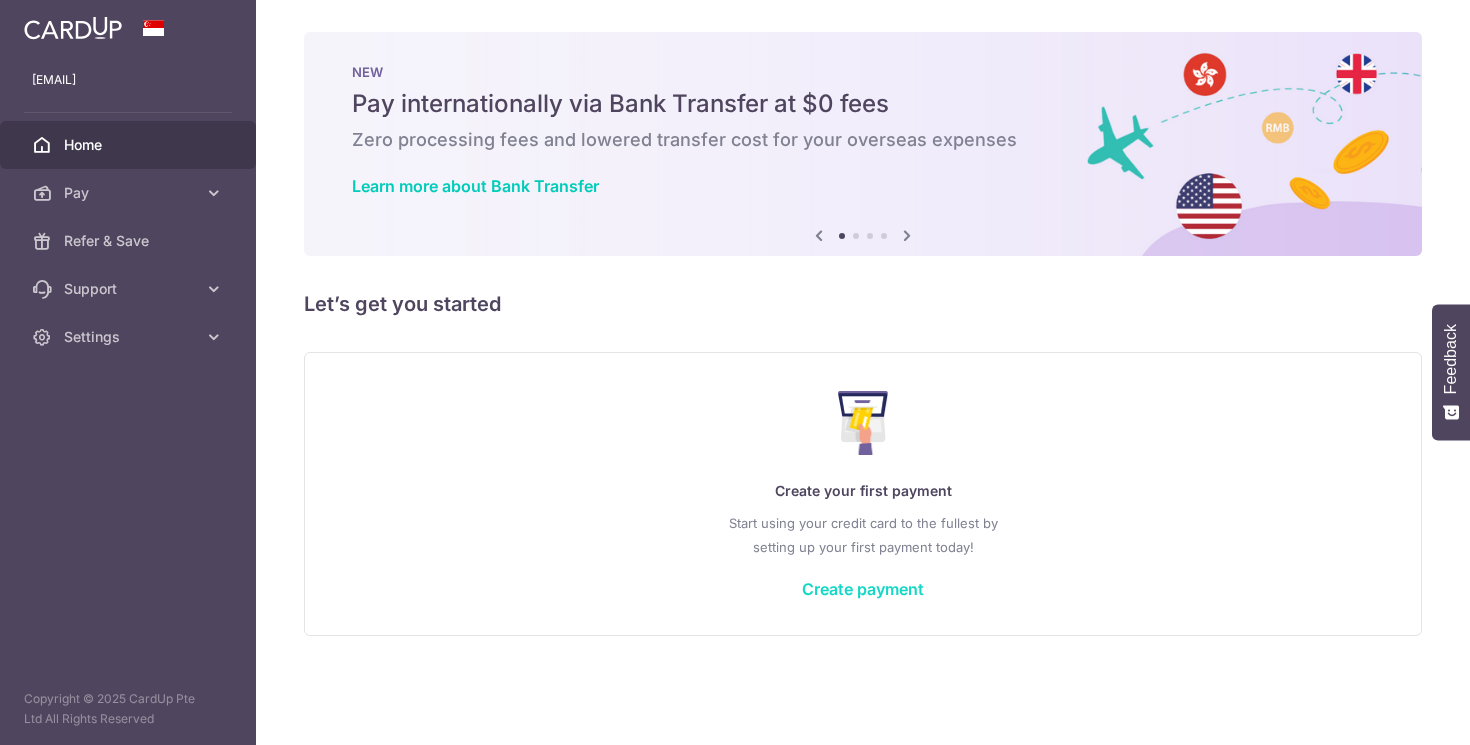 click on "Create payment" at bounding box center (863, 589) 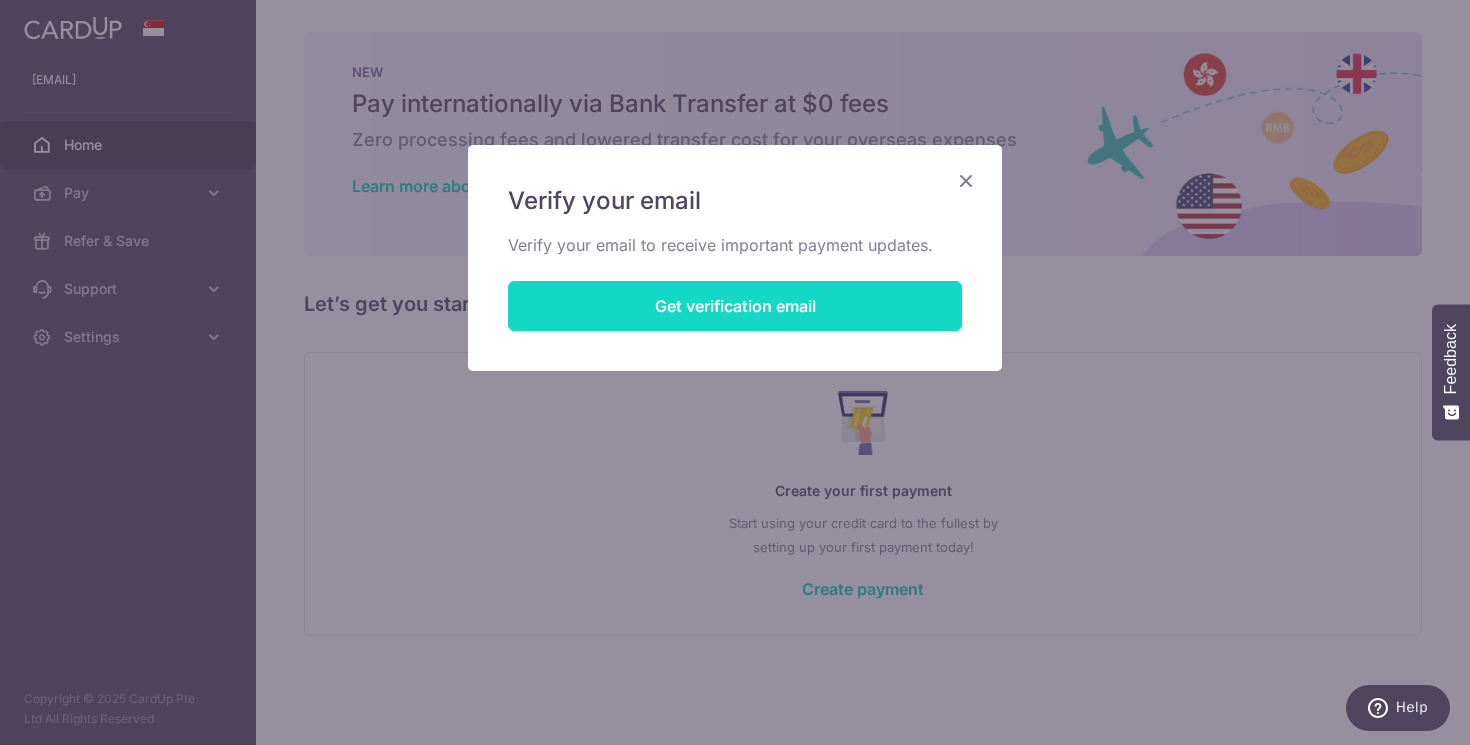 click on "Get verification email" at bounding box center [735, 306] 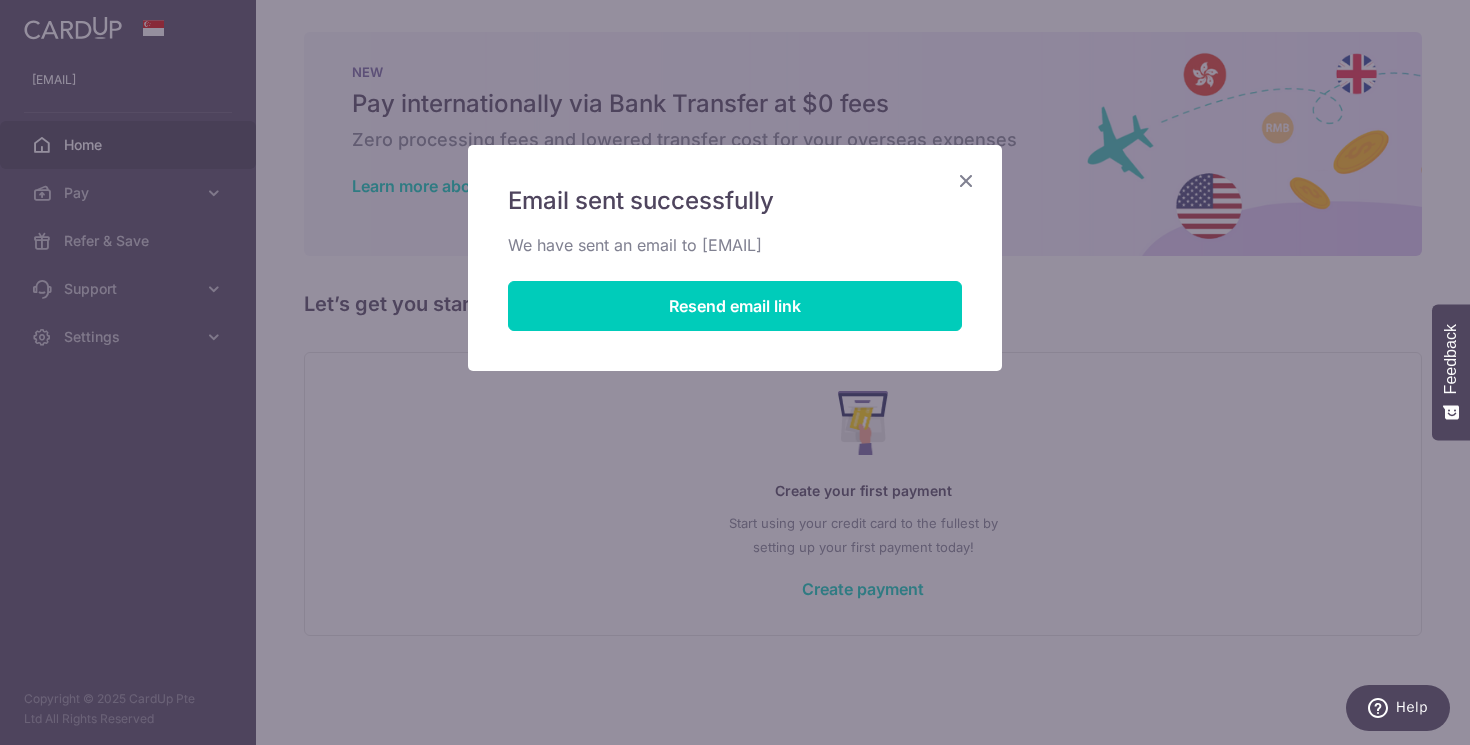 click at bounding box center [966, 180] 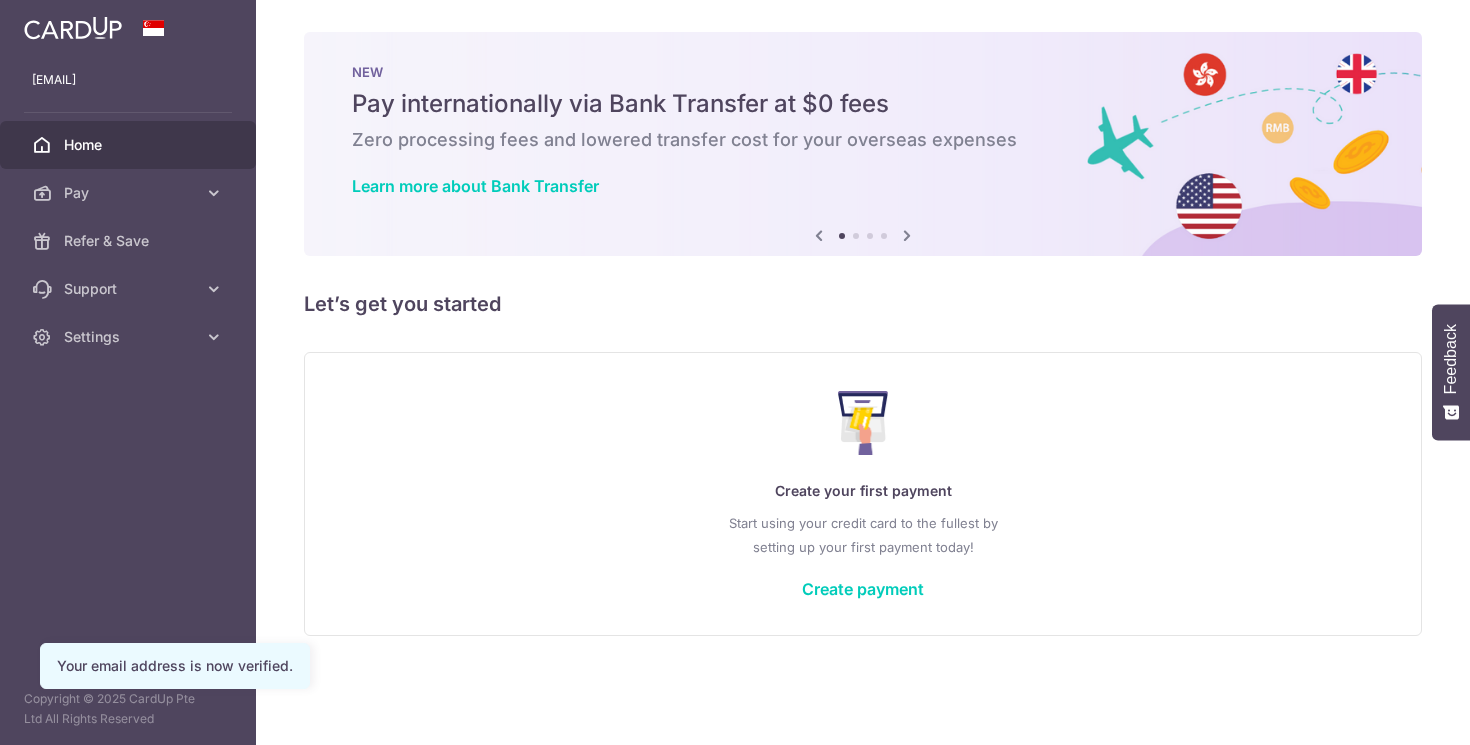 scroll, scrollTop: 0, scrollLeft: 0, axis: both 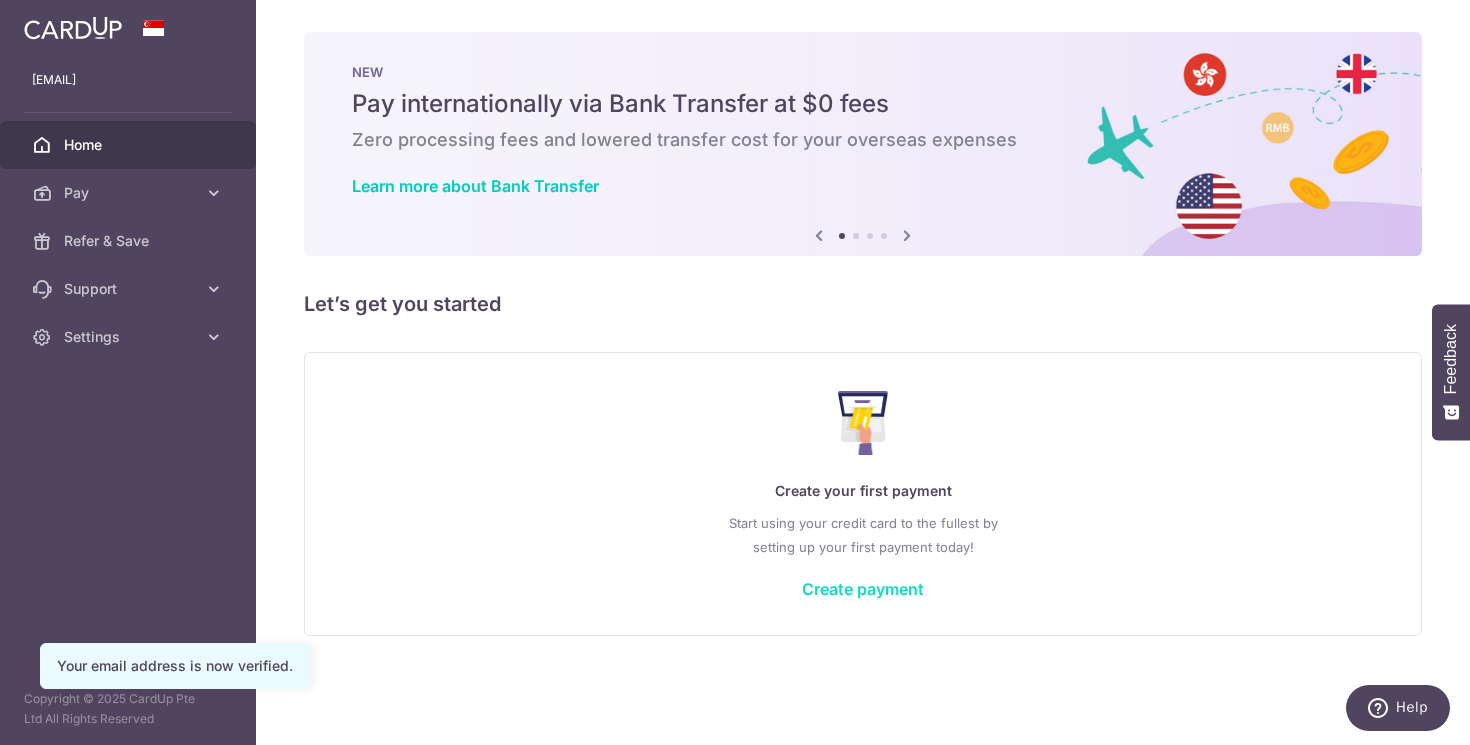 click on "Create payment" at bounding box center (863, 589) 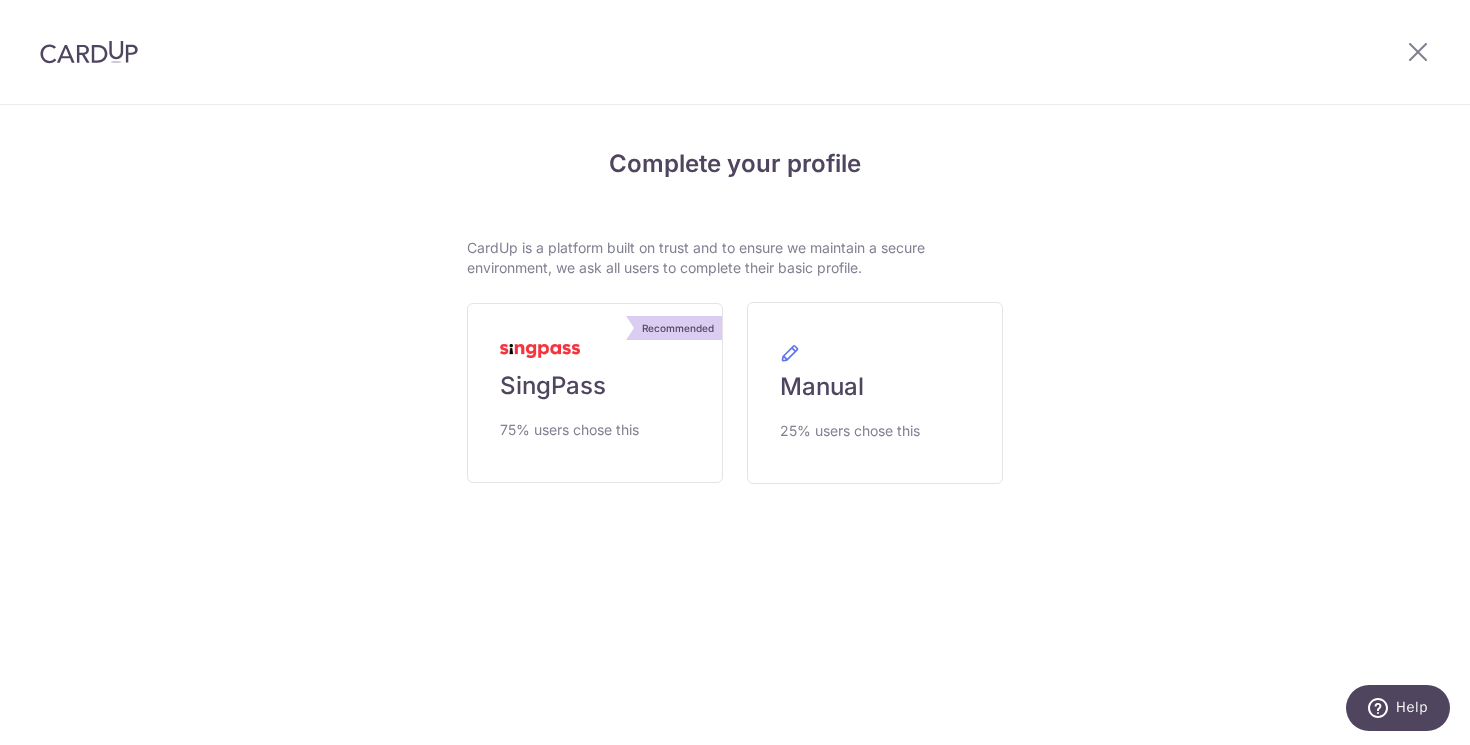 scroll, scrollTop: 0, scrollLeft: 0, axis: both 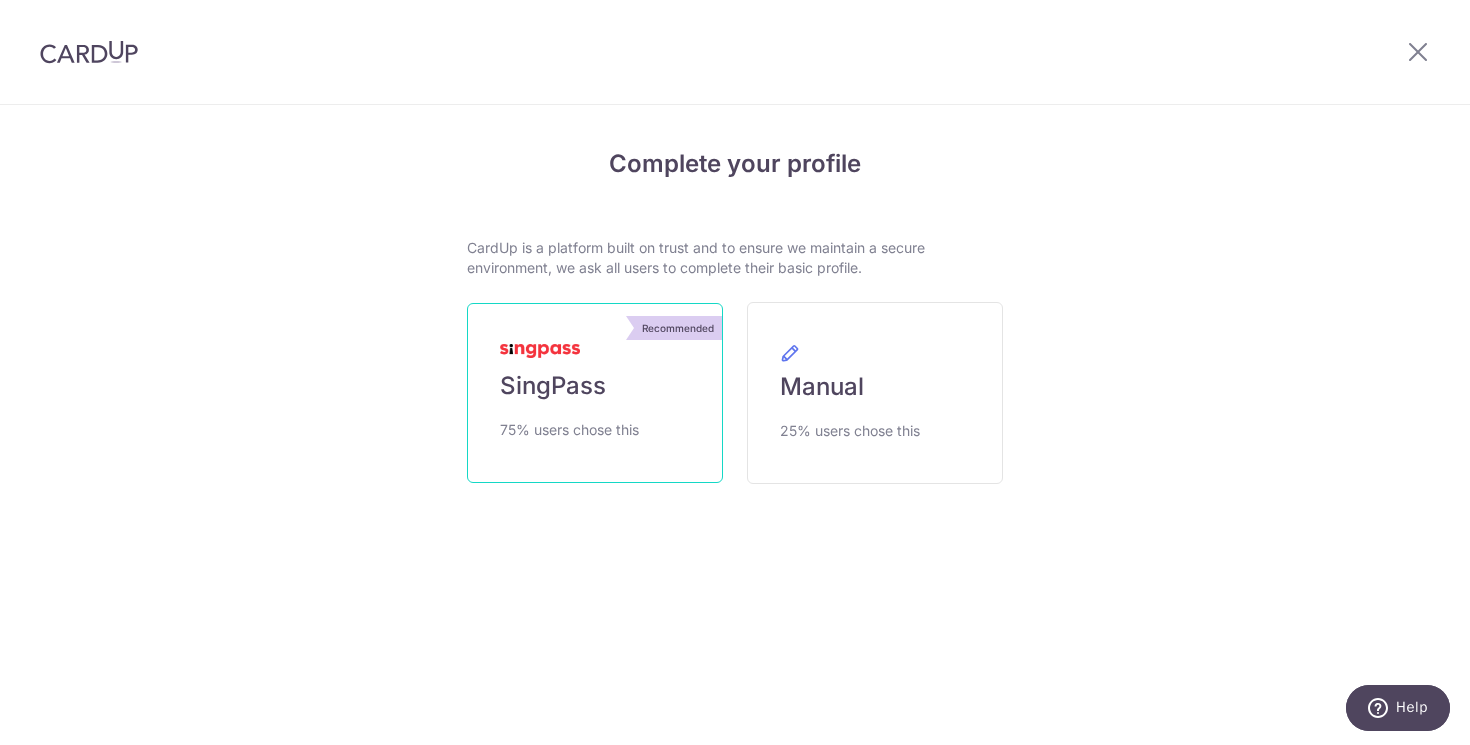 click on "75% users chose this" at bounding box center (569, 430) 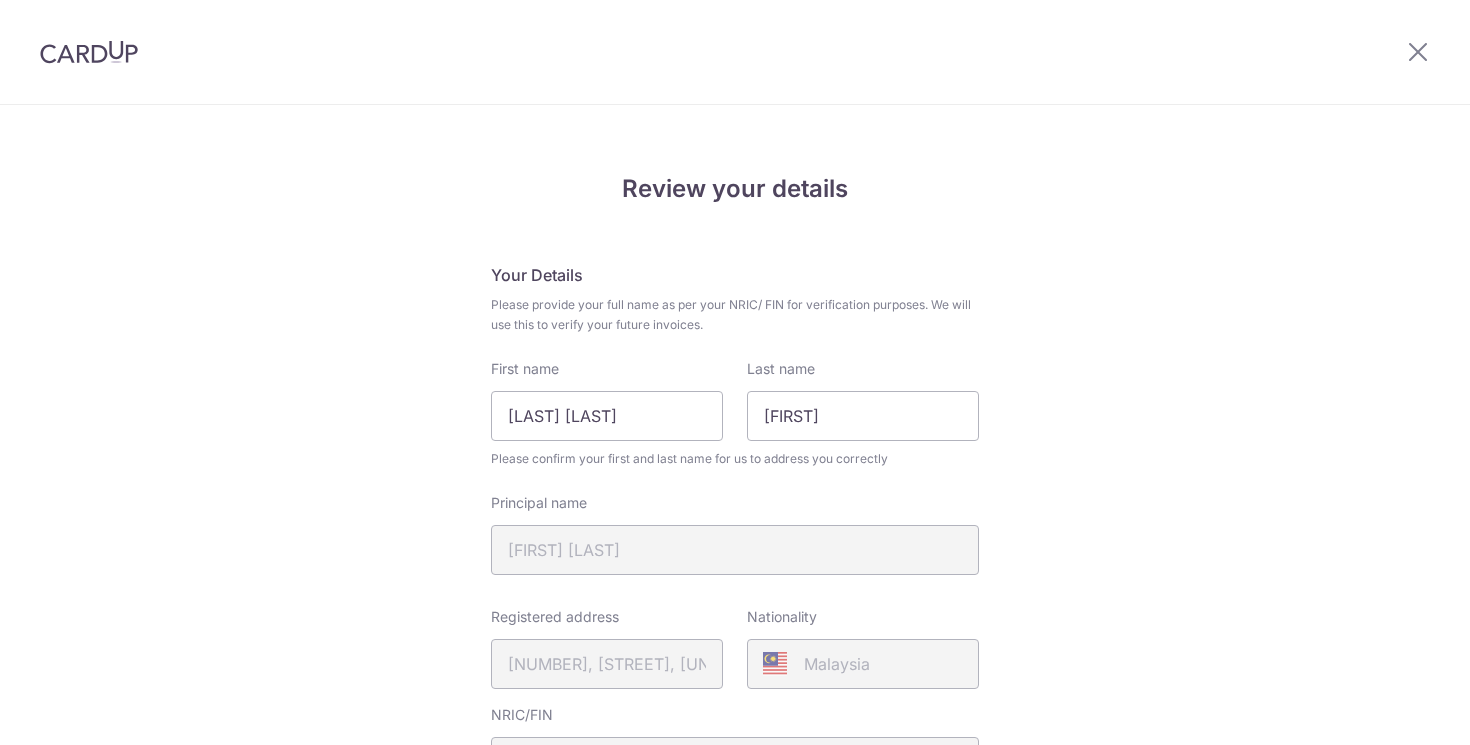 scroll, scrollTop: 0, scrollLeft: 0, axis: both 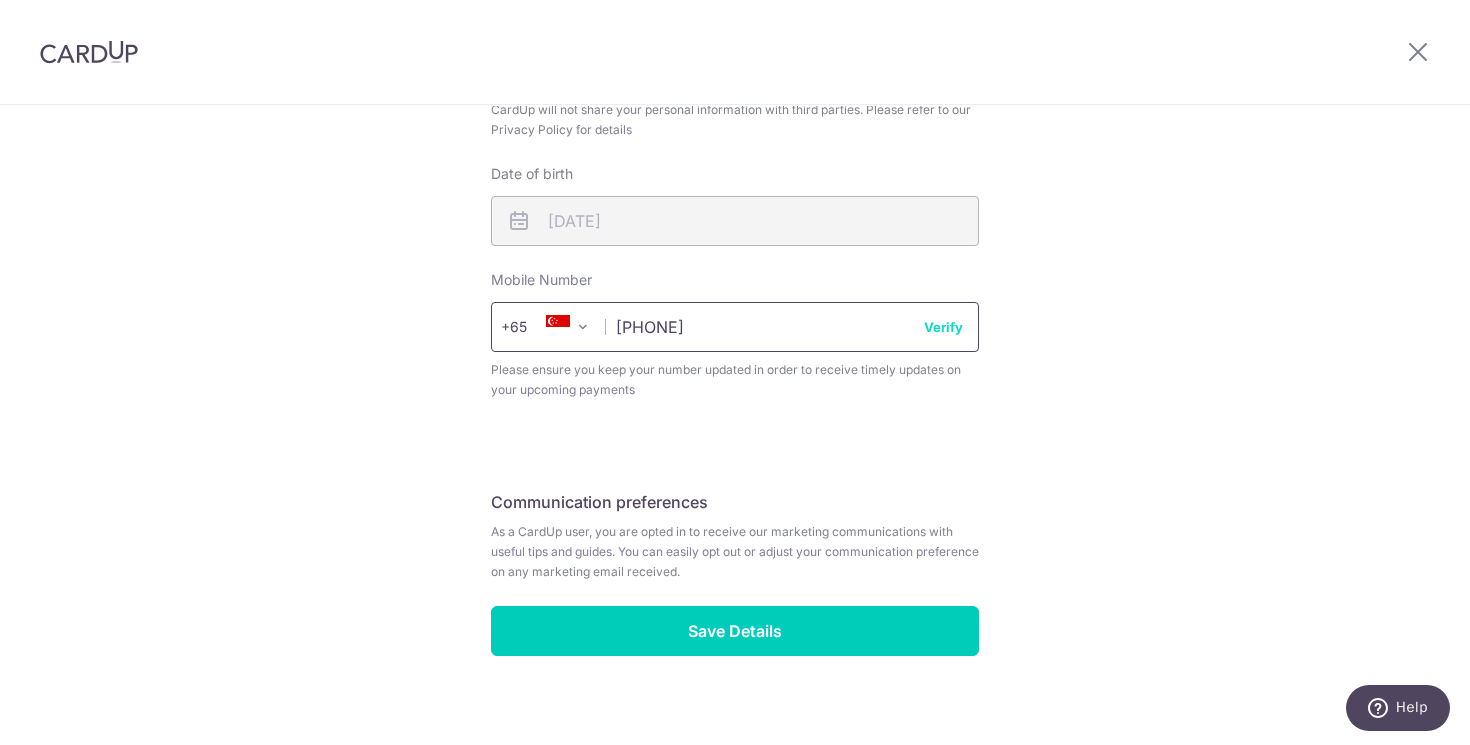 type on "[PHONE]" 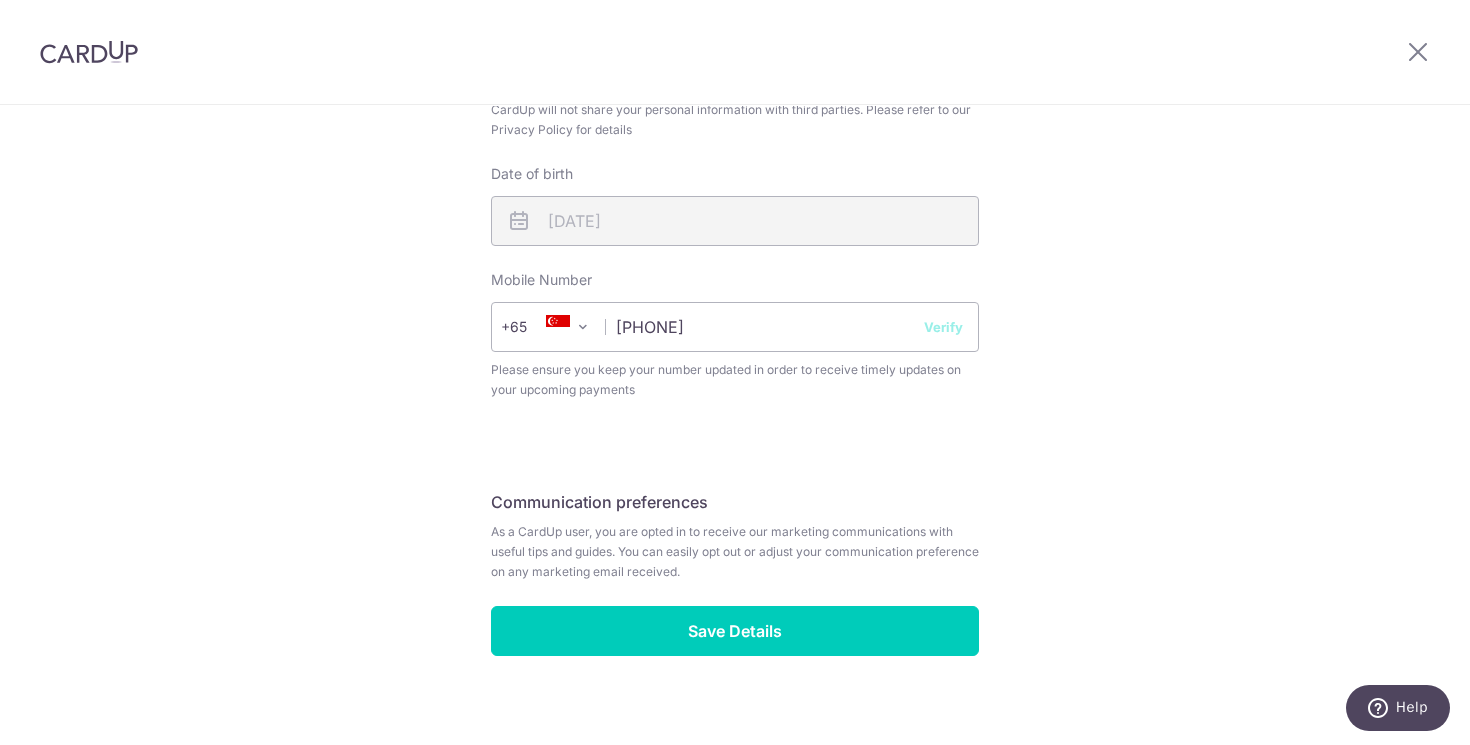 click on "Verify" at bounding box center (943, 327) 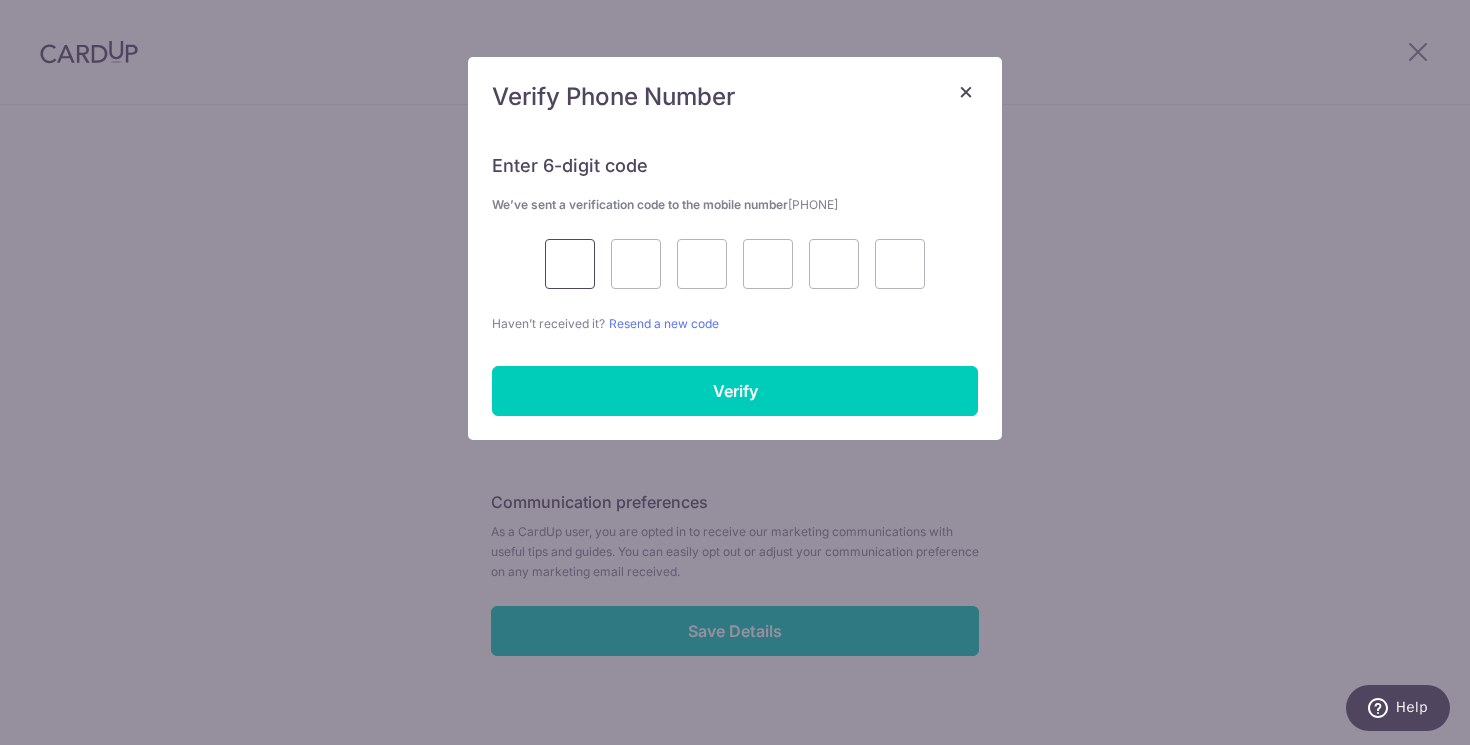 click at bounding box center [570, 264] 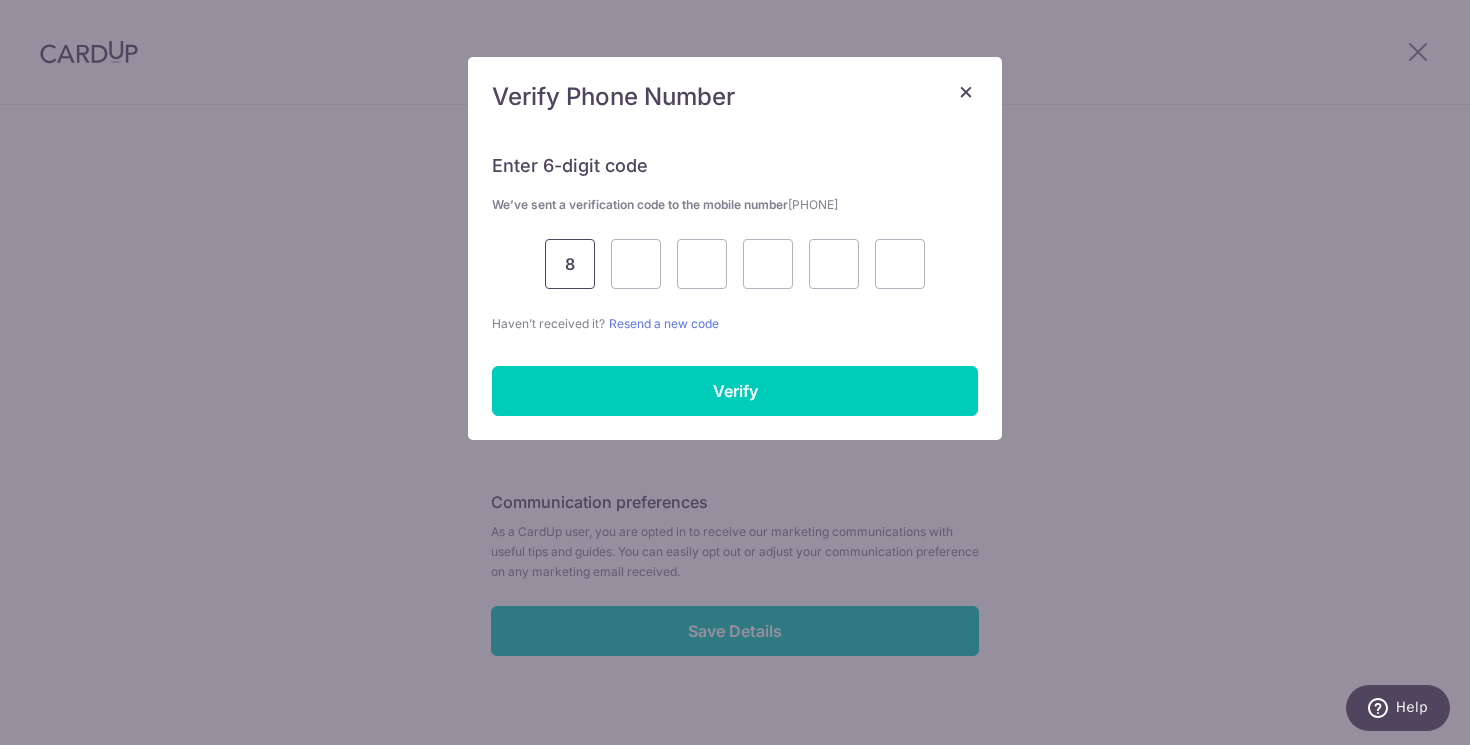 type on "8" 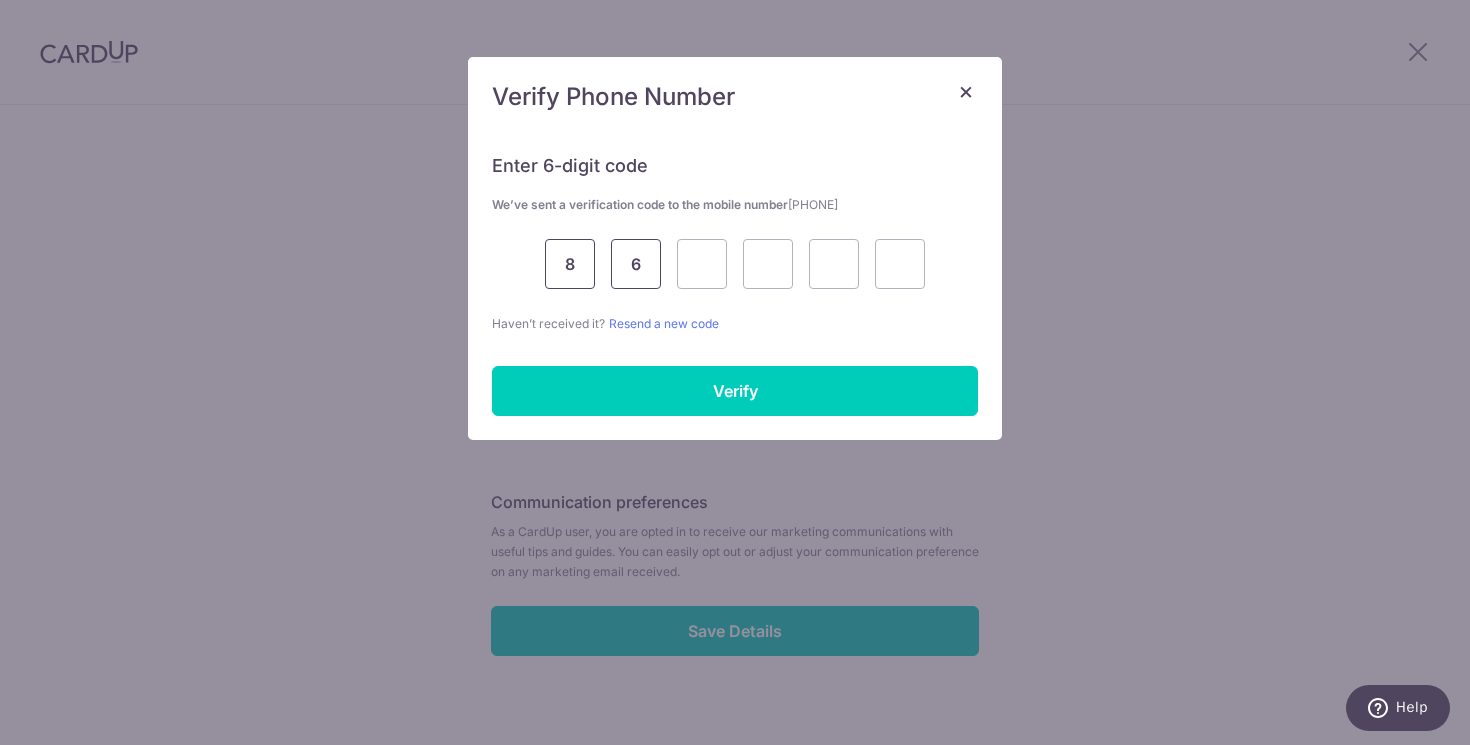 type on "6" 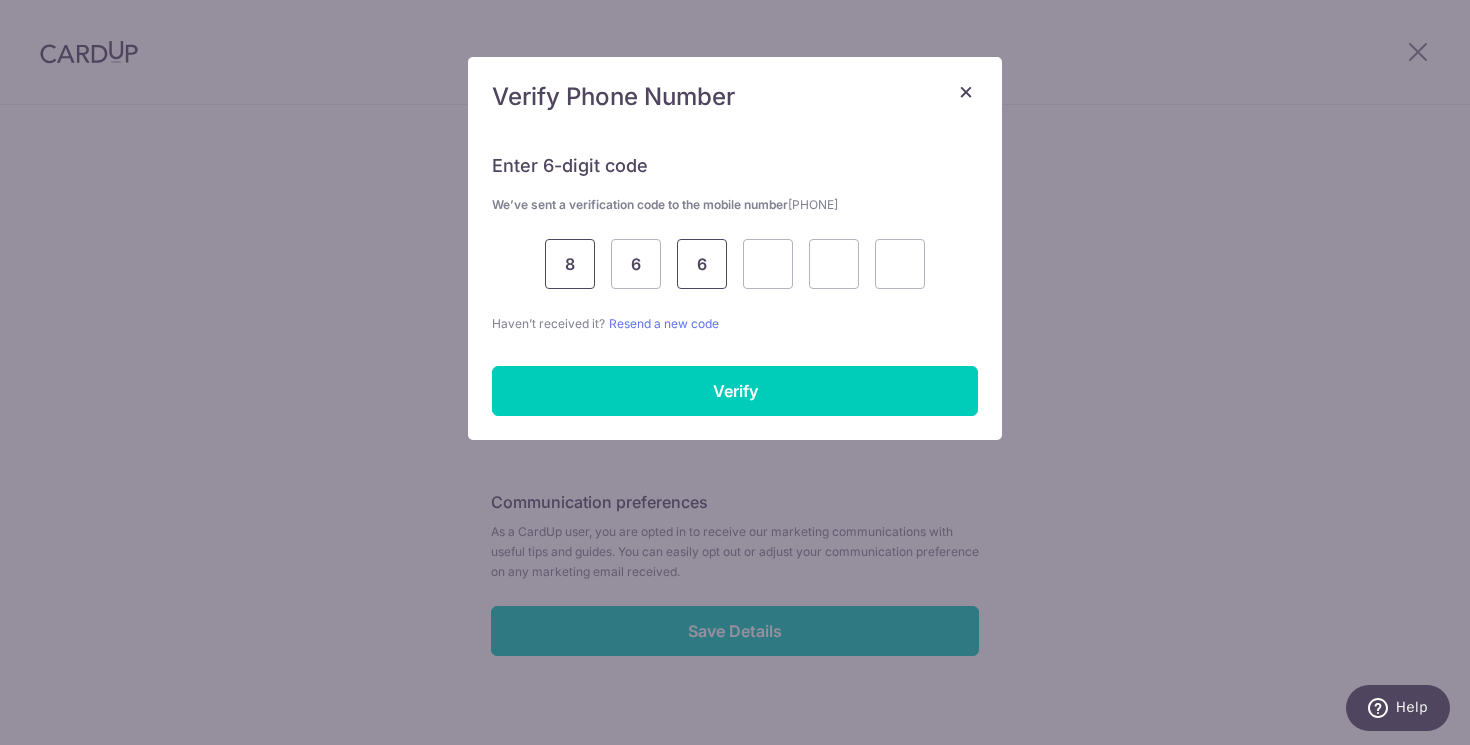 type on "6" 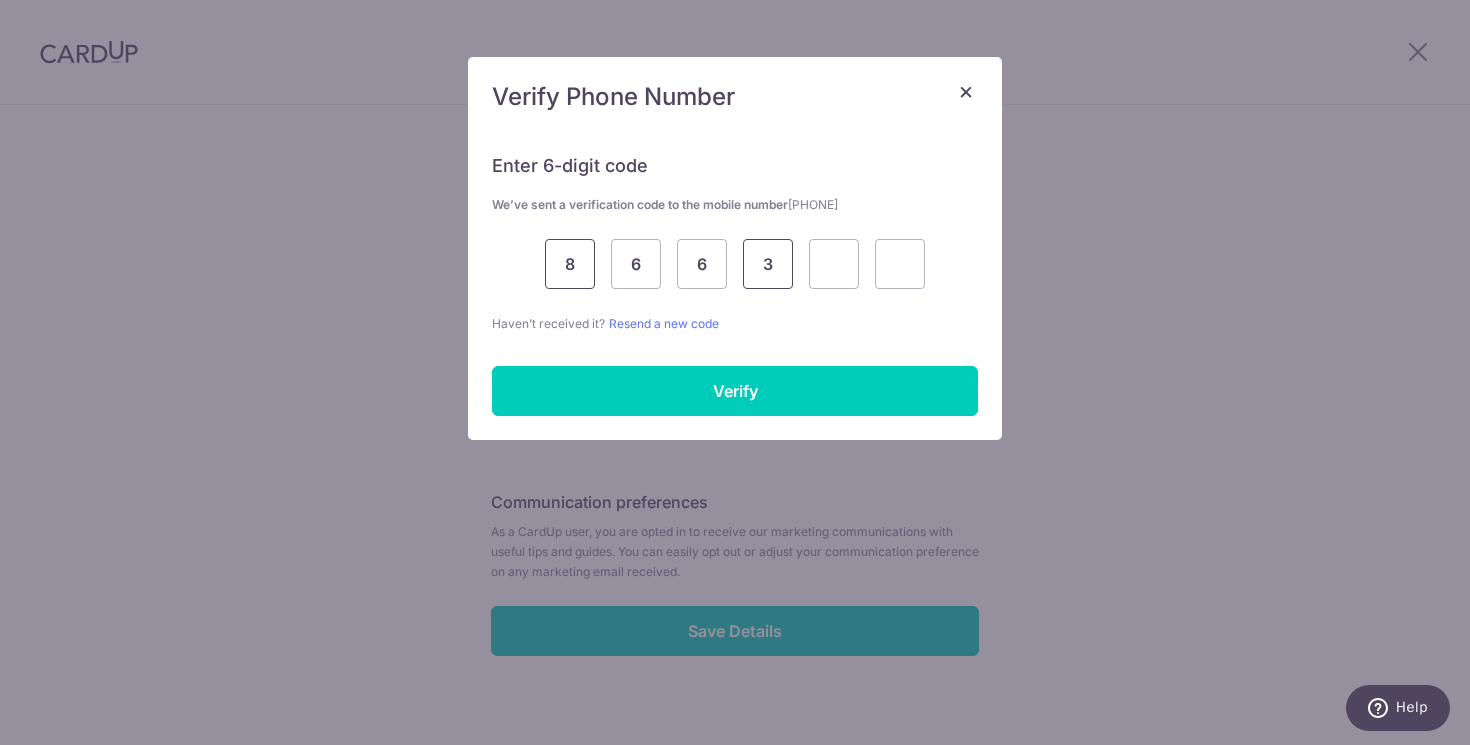 type on "3" 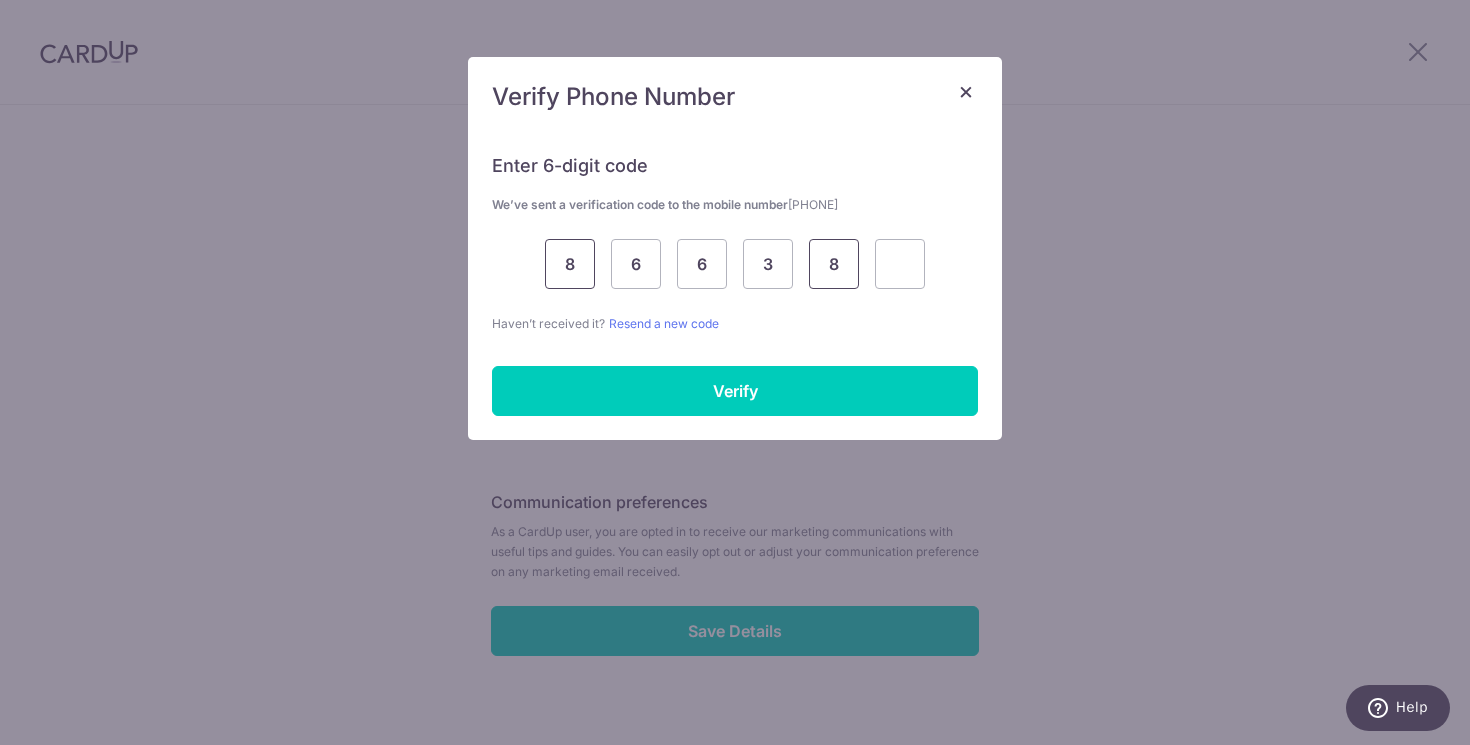 type on "8" 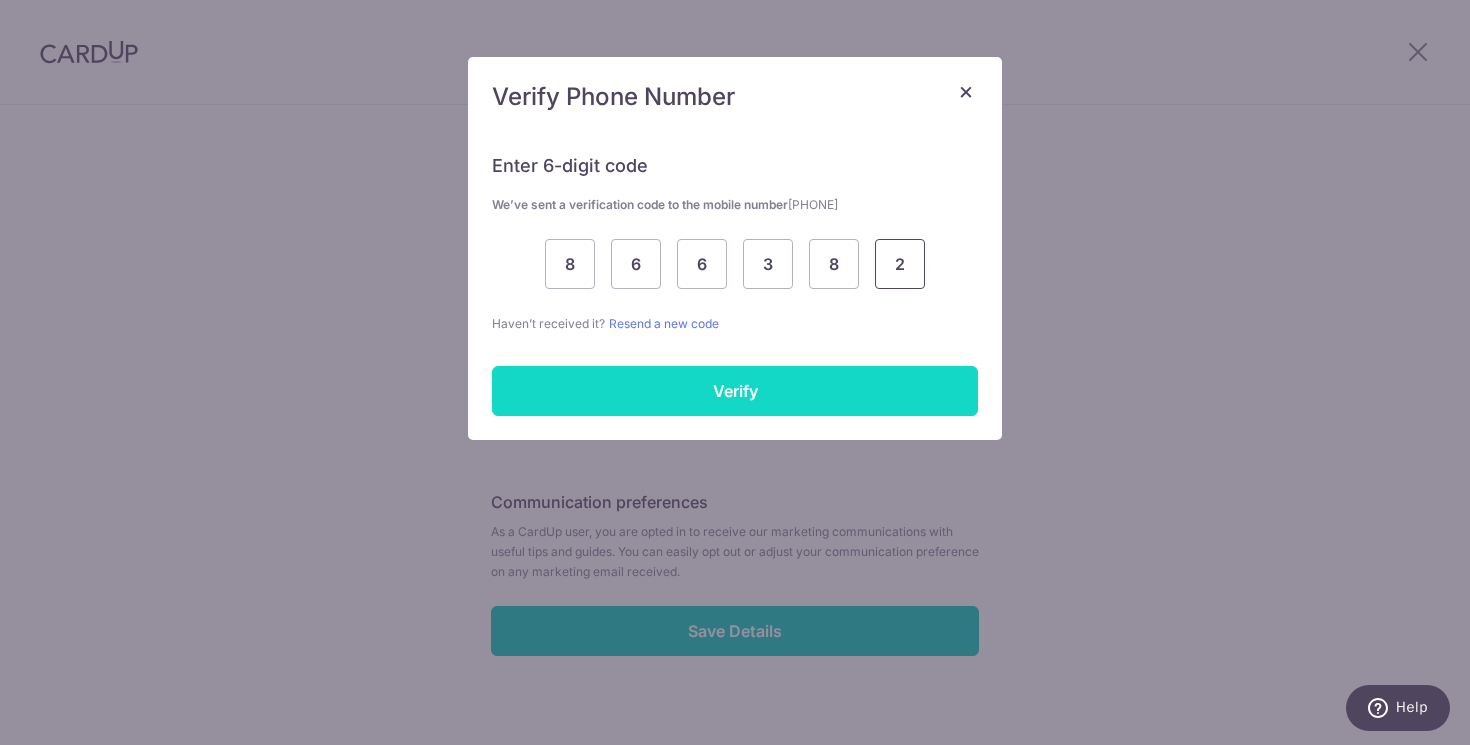 type on "2" 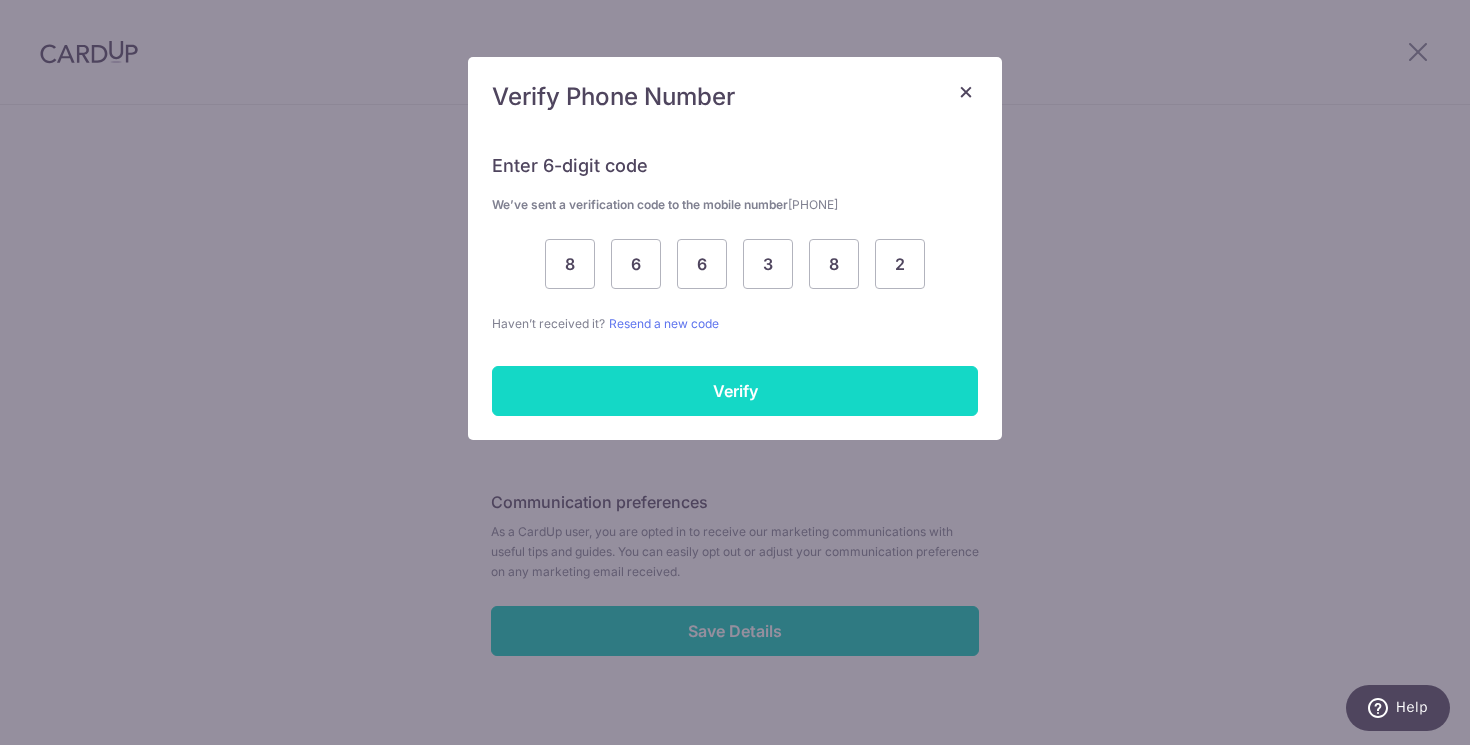 click on "Verify" at bounding box center (735, 391) 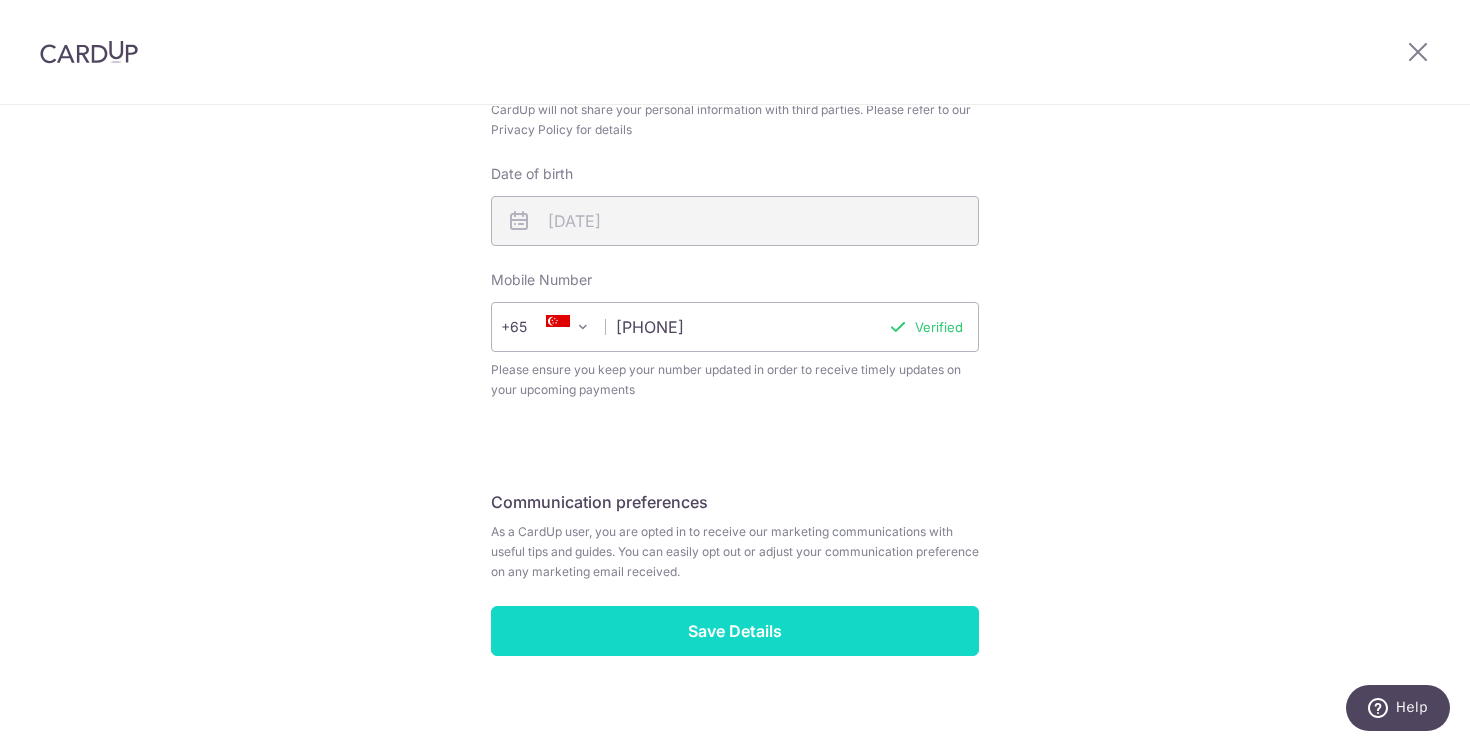 click on "Save Details" at bounding box center (735, 631) 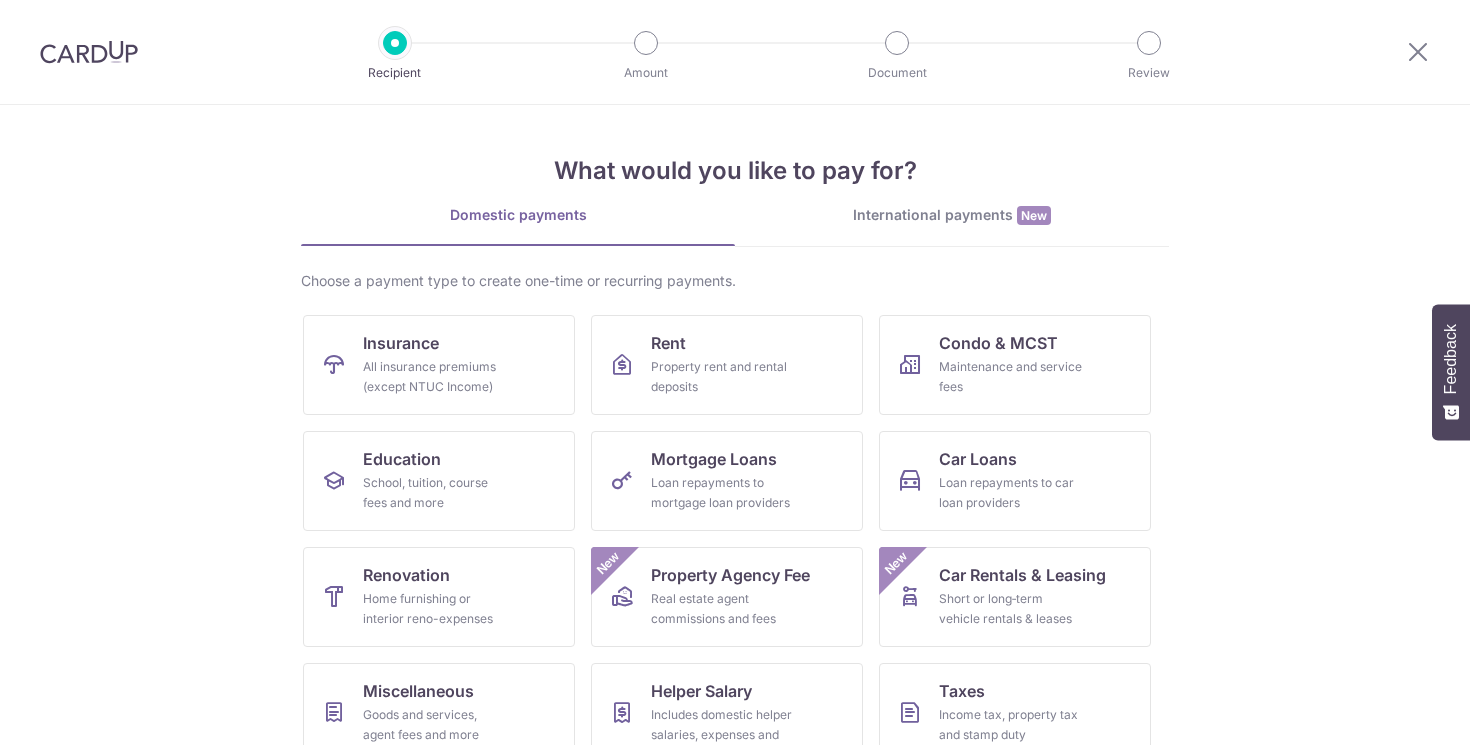 scroll, scrollTop: 0, scrollLeft: 0, axis: both 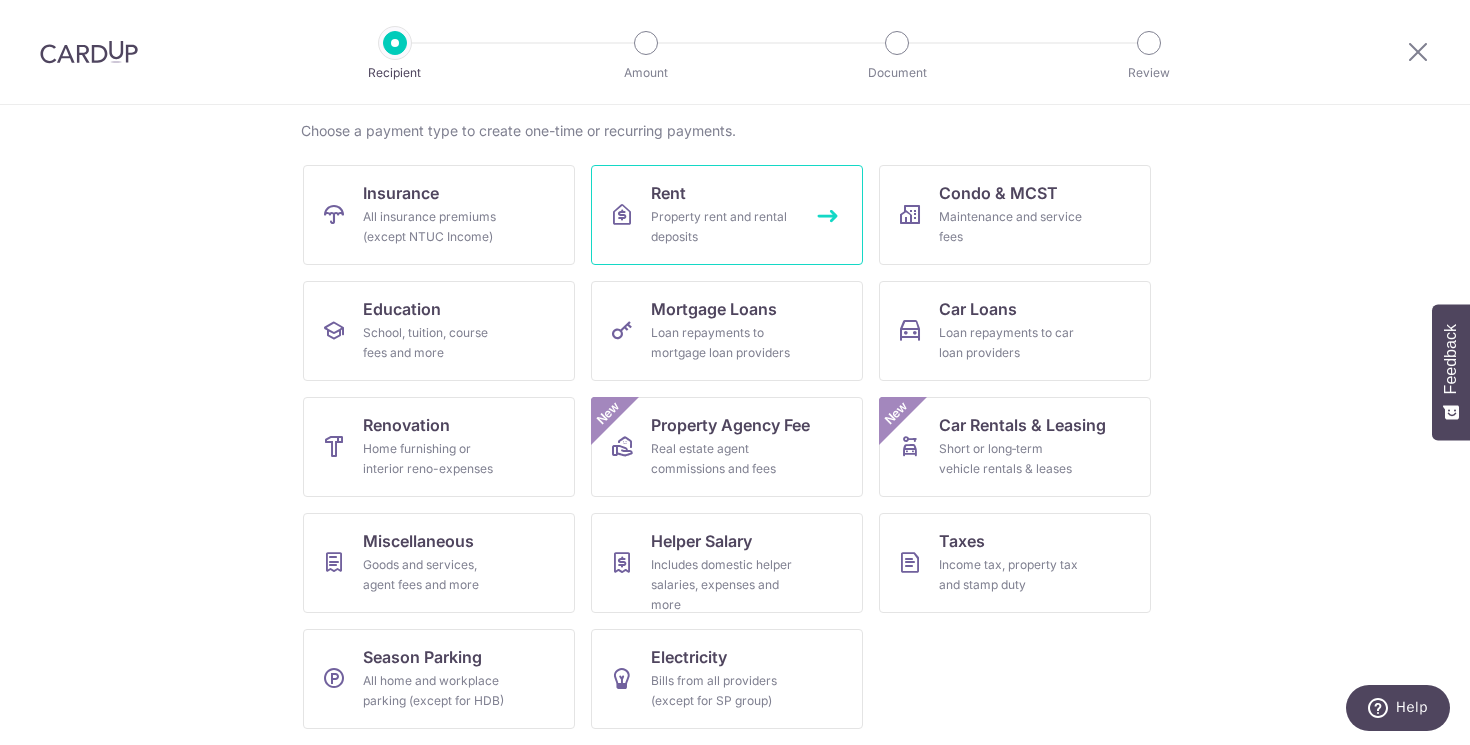click on "Property rent and rental deposits" at bounding box center (723, 227) 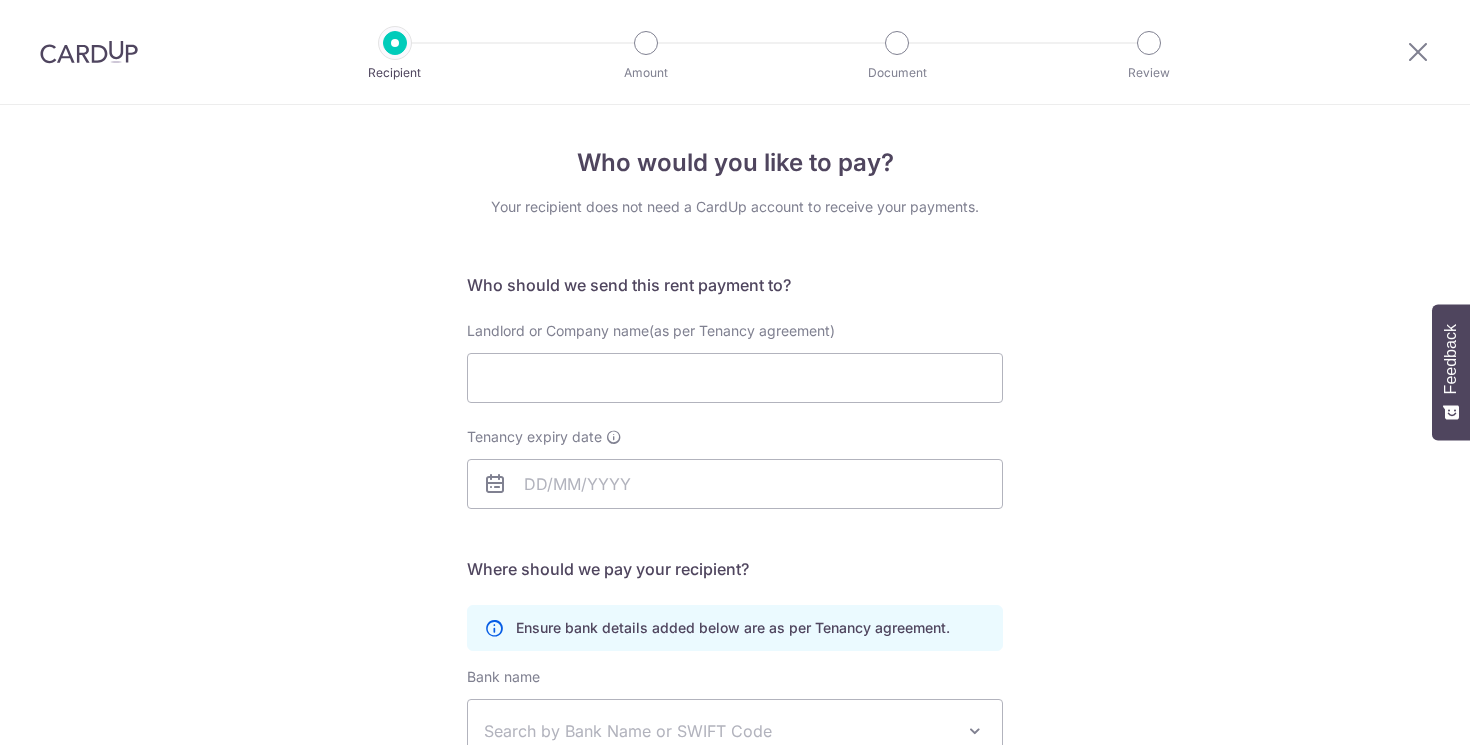 scroll, scrollTop: 0, scrollLeft: 0, axis: both 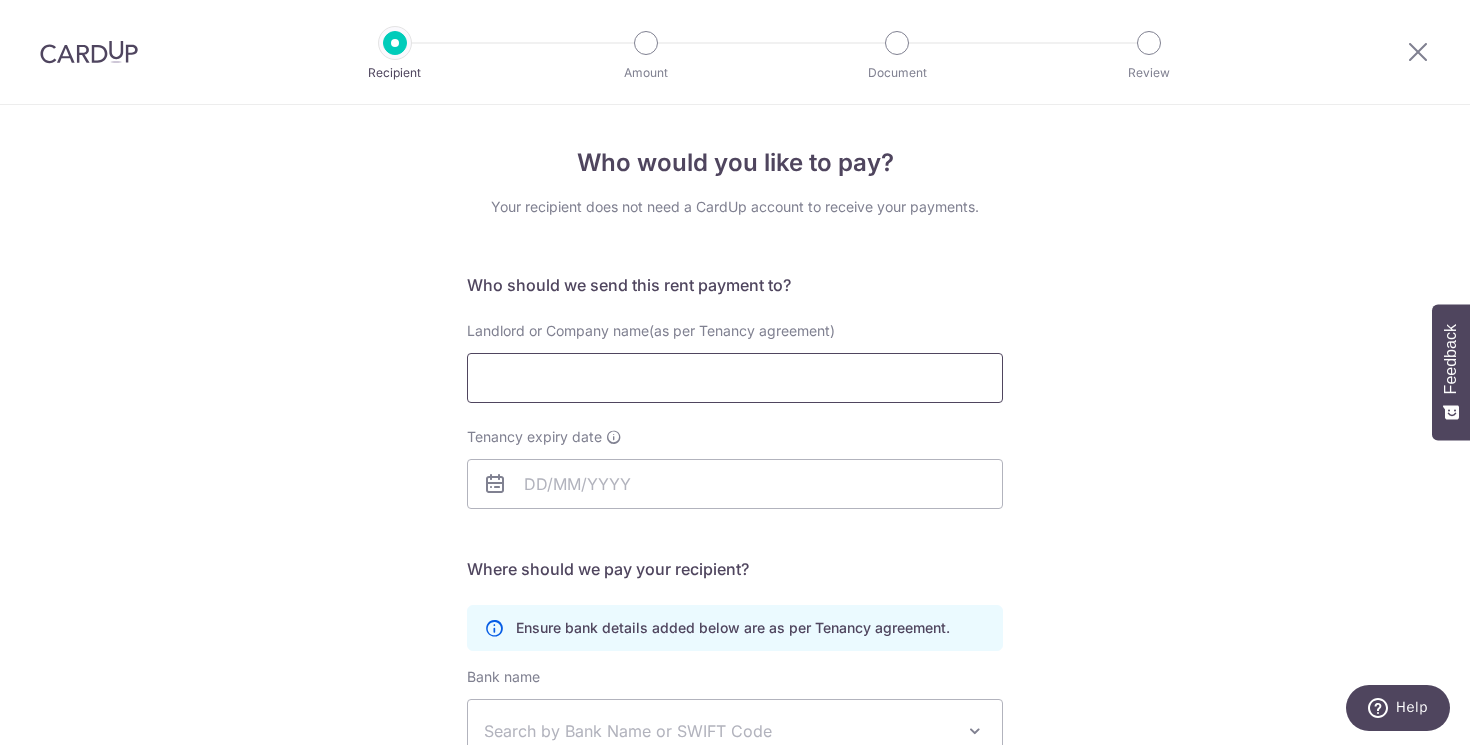 click on "Landlord or Company name(as per Tenancy agreement)" at bounding box center (735, 378) 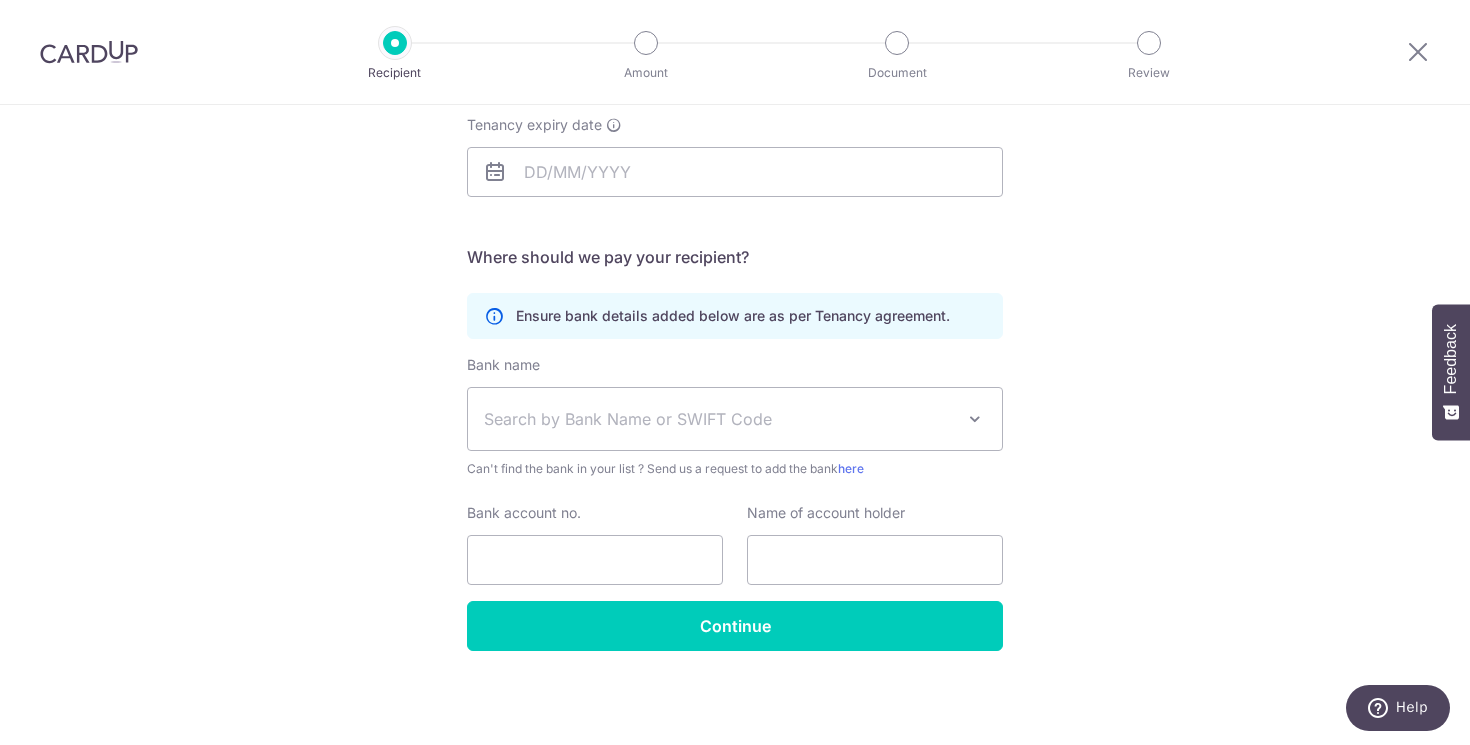 scroll, scrollTop: 312, scrollLeft: 0, axis: vertical 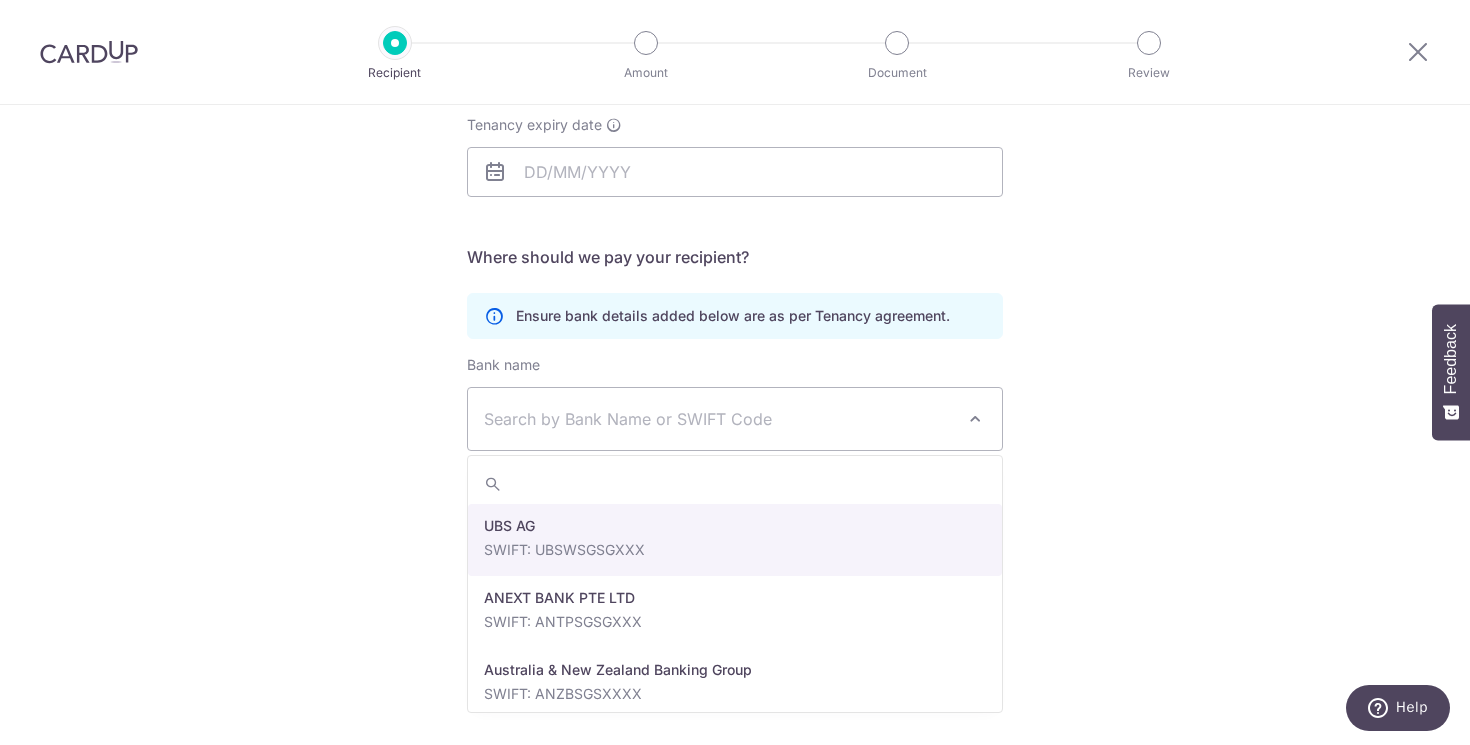 click on "Who would you like to pay?
Your recipient does not need a CardUp account to receive your payments.
Who should we send this rent payment to?
Landlord or Company name(as per Tenancy agreement)
Tenancy expiry date
Translation missing: en.no key
URL
Telephone" at bounding box center [735, 269] 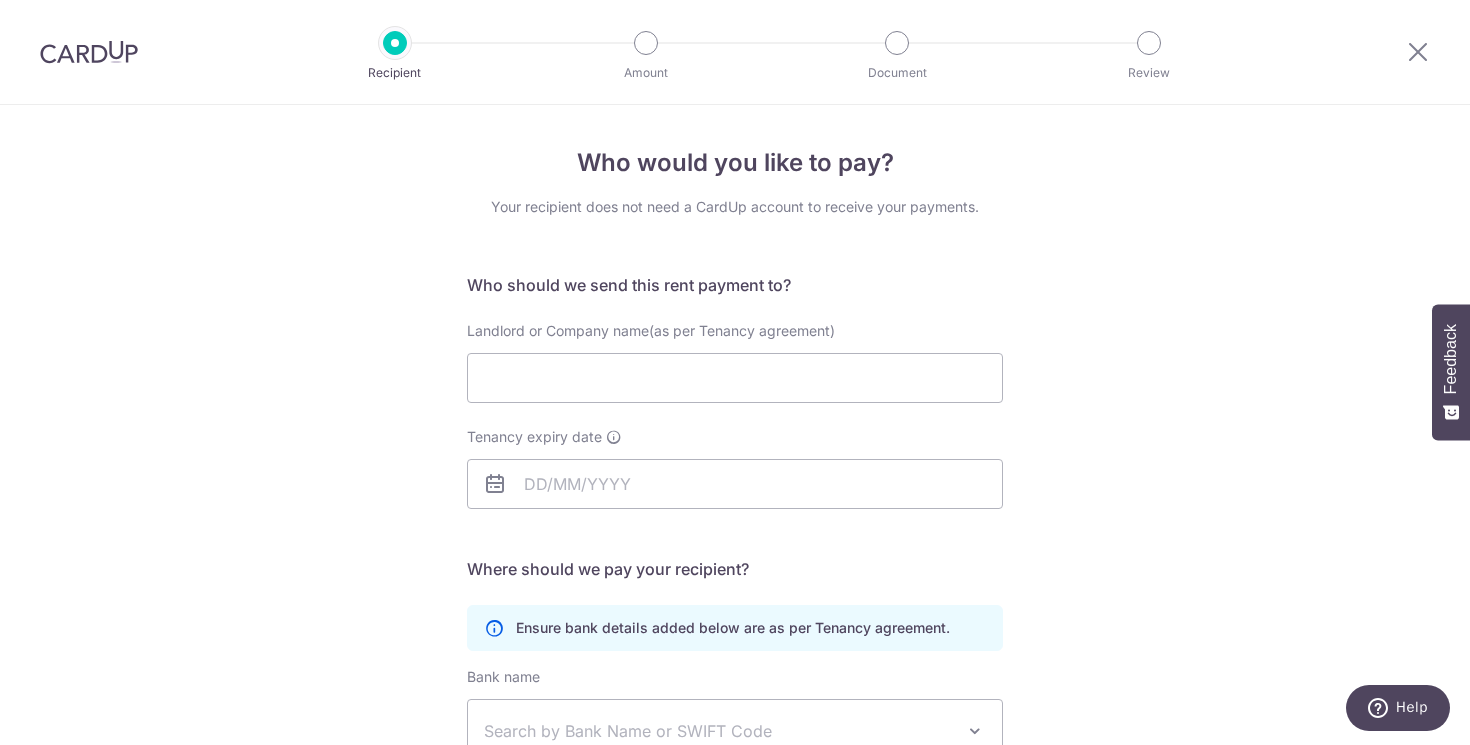 scroll, scrollTop: 0, scrollLeft: 0, axis: both 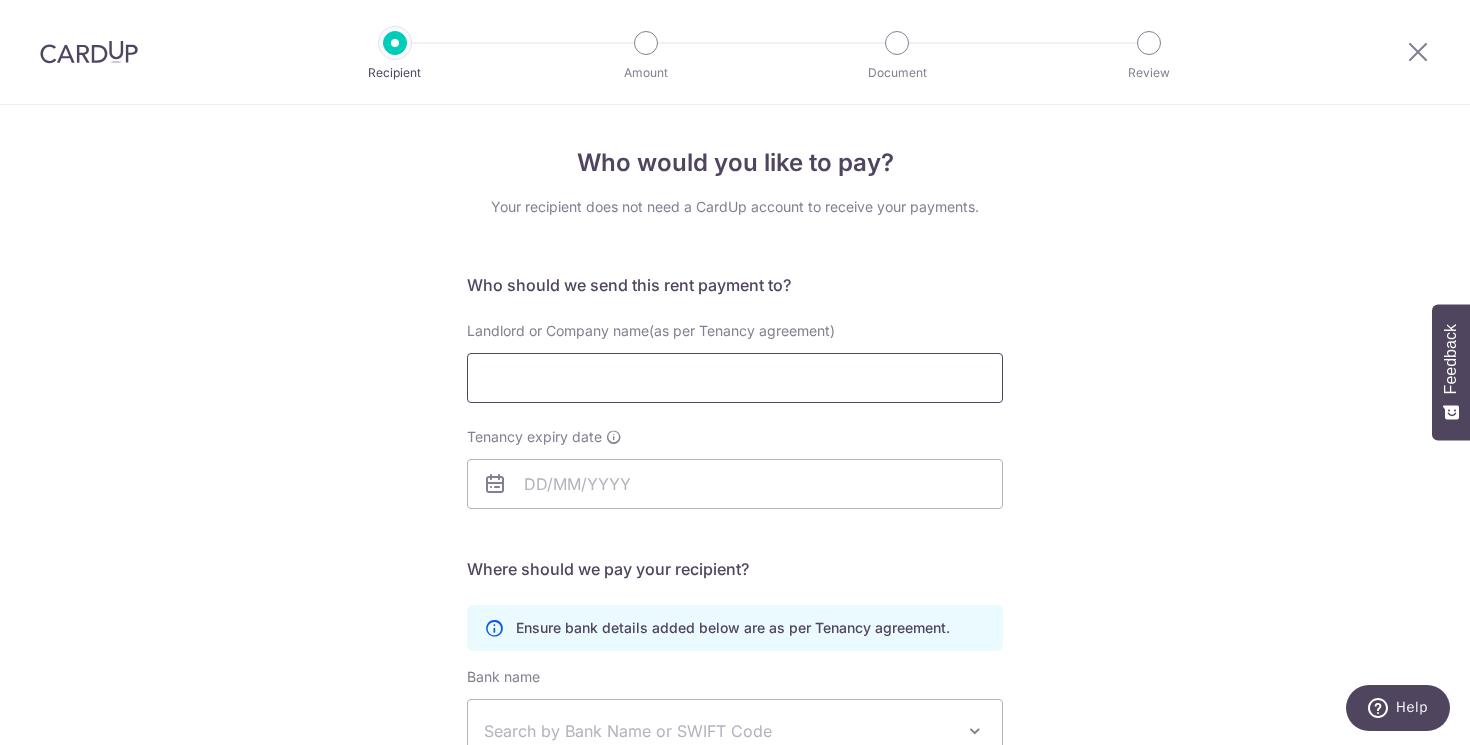 click on "Landlord or Company name(as per Tenancy agreement)" at bounding box center [735, 378] 